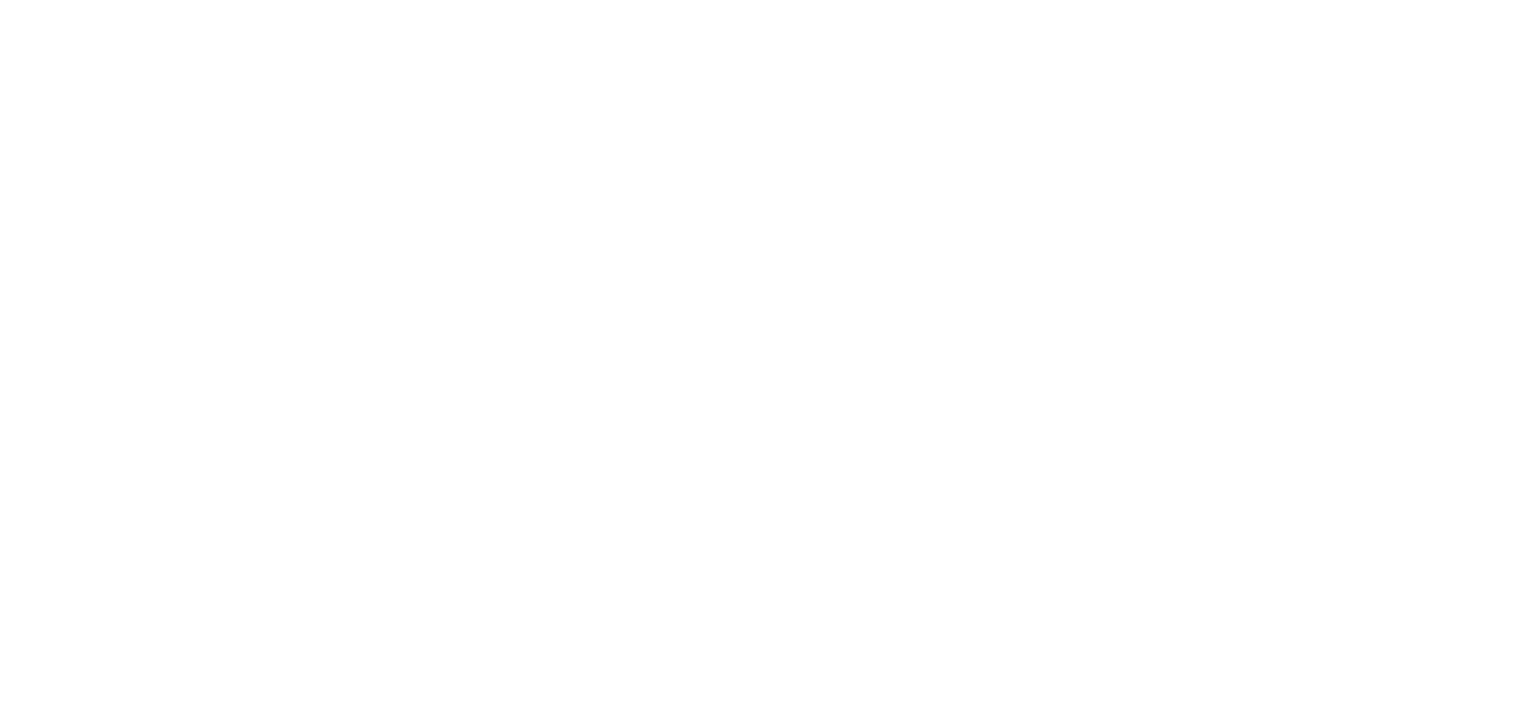 scroll, scrollTop: 0, scrollLeft: 0, axis: both 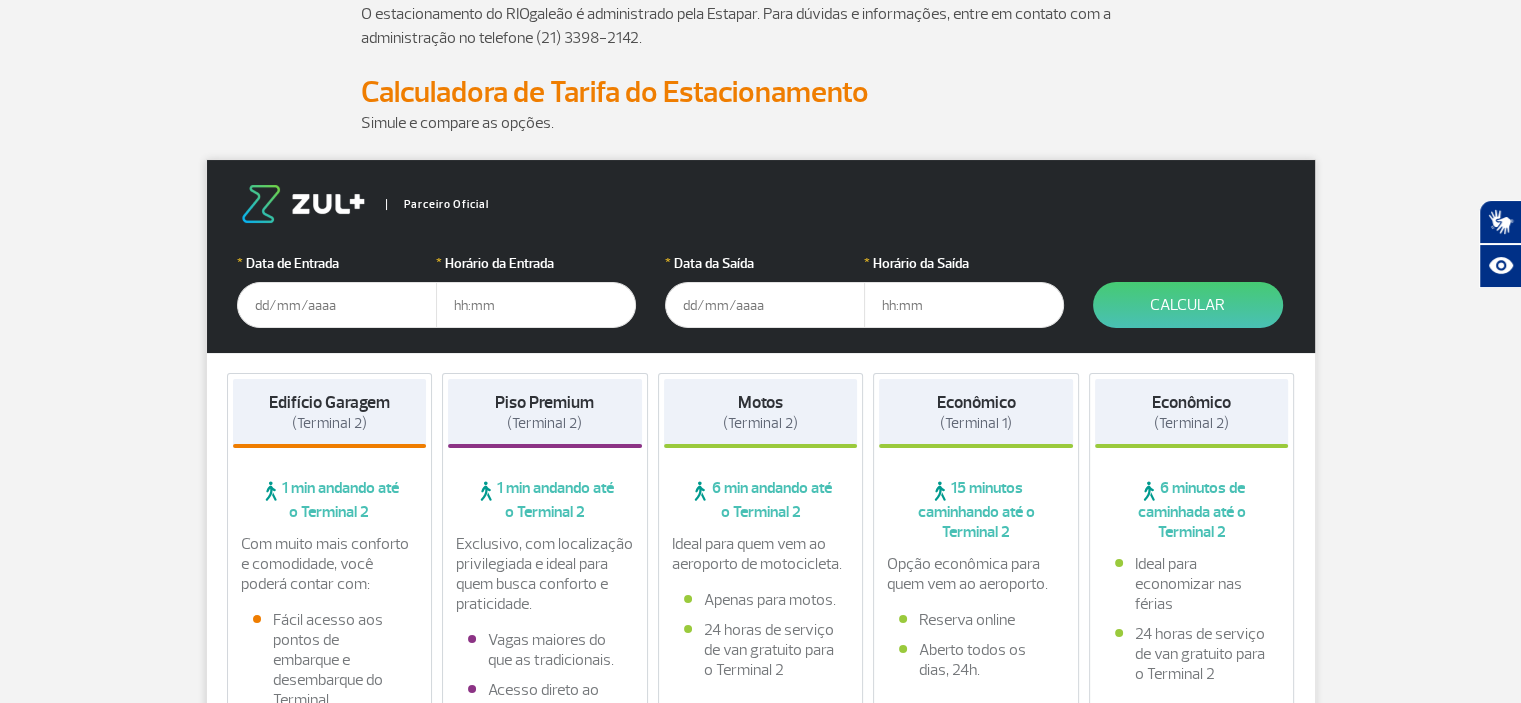 click at bounding box center (337, 305) 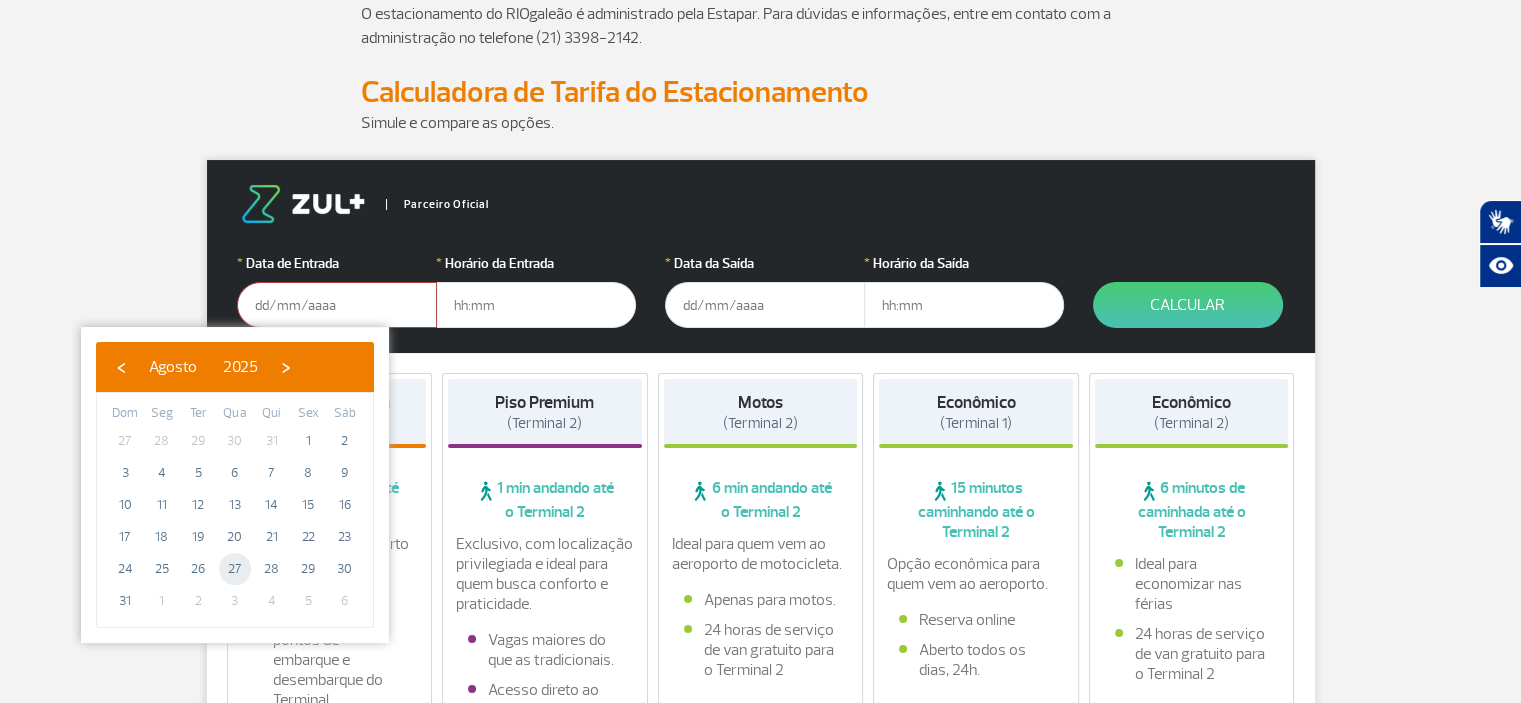 click on "27" 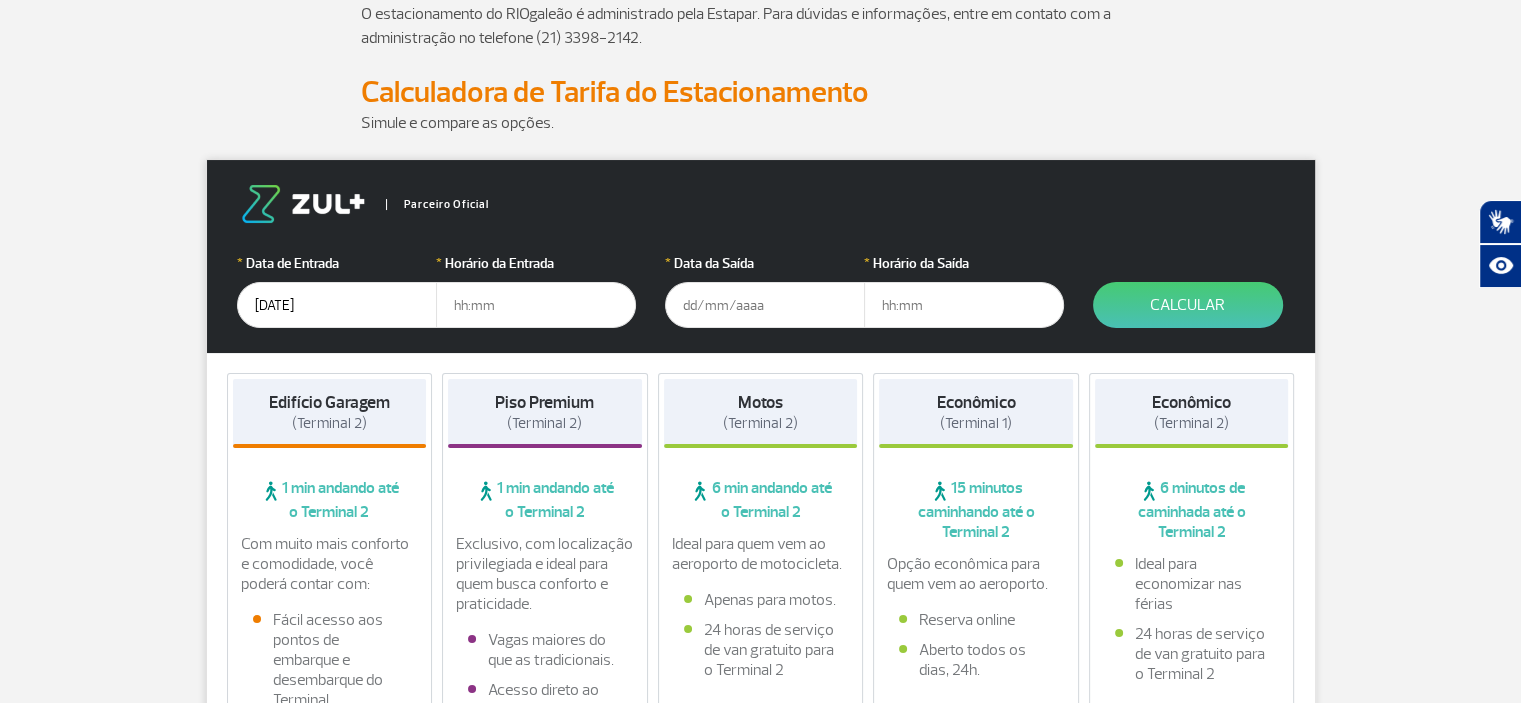click at bounding box center (536, 305) 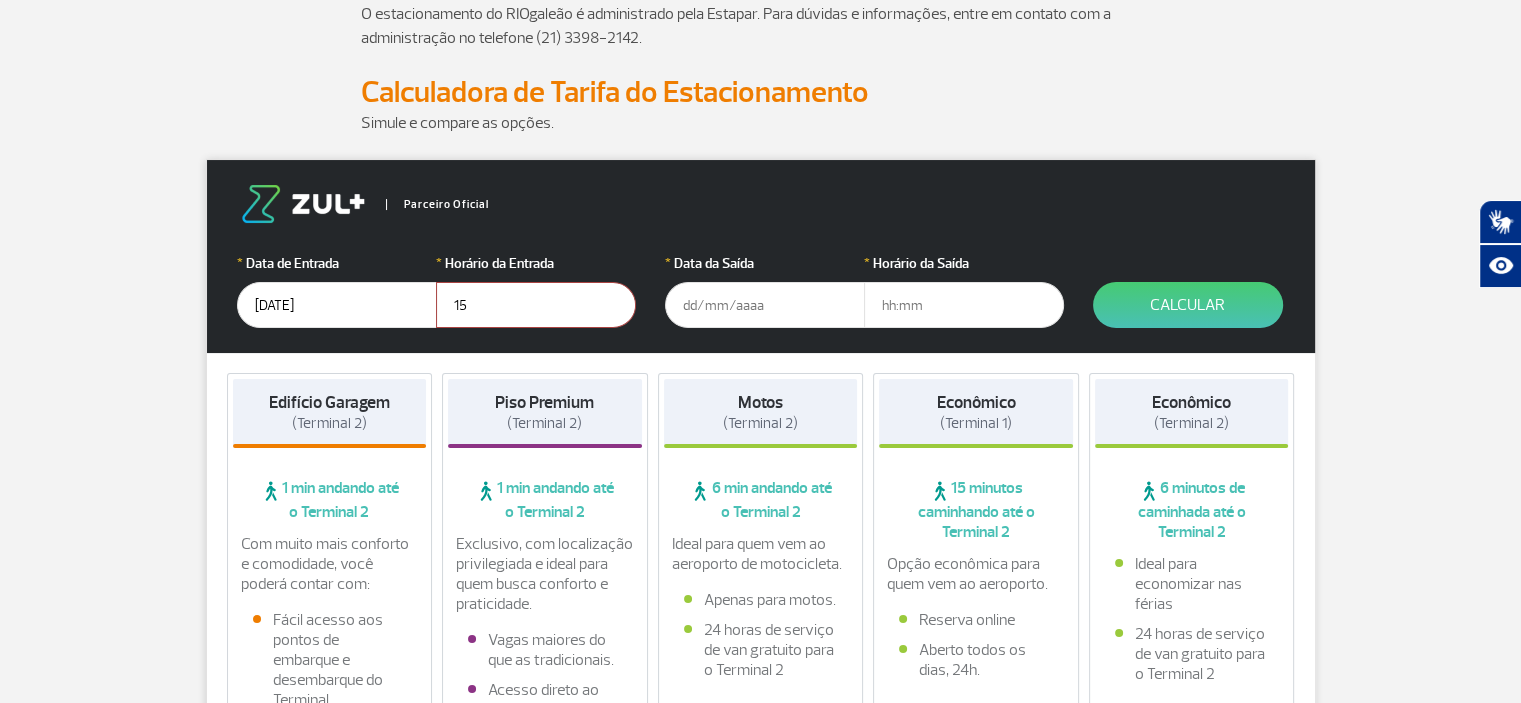 click at bounding box center [765, 305] 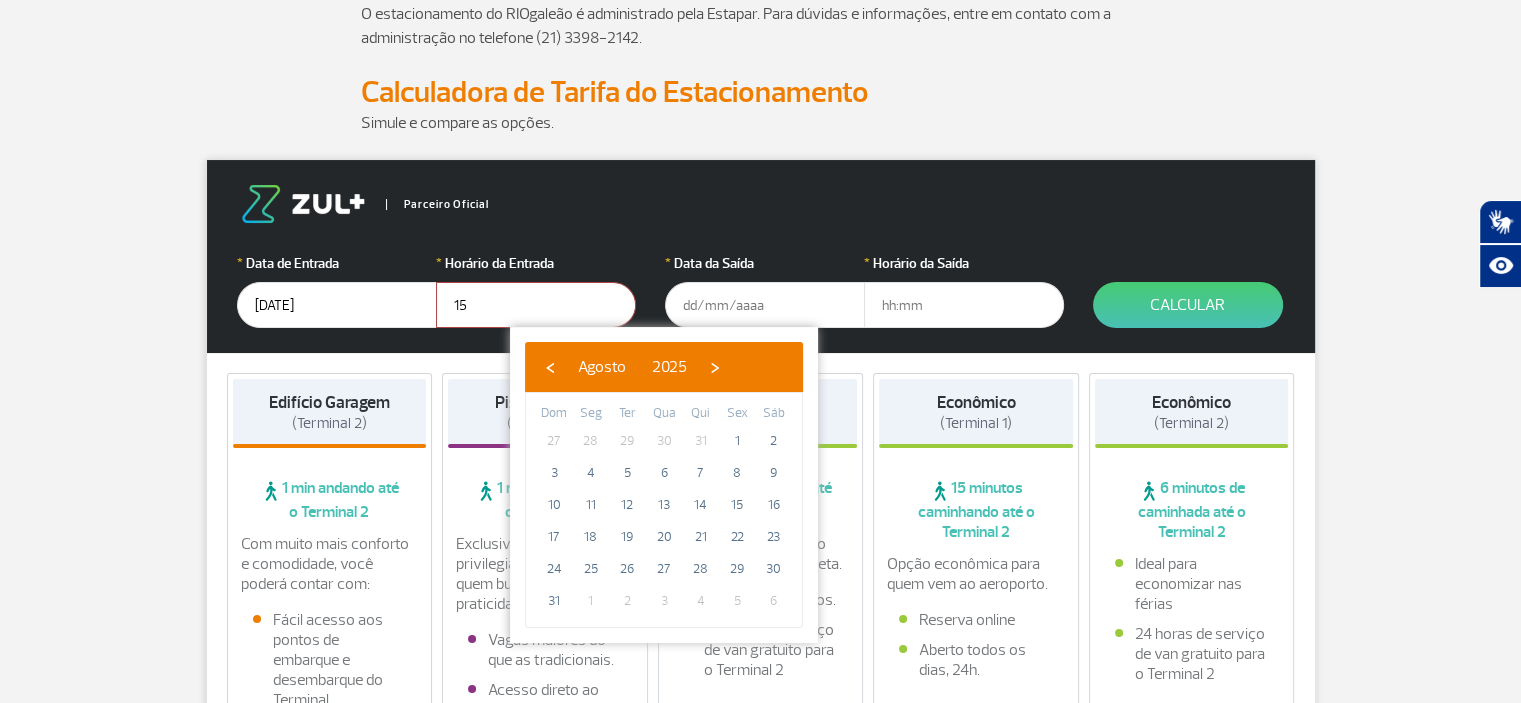 click on "15" at bounding box center (536, 305) 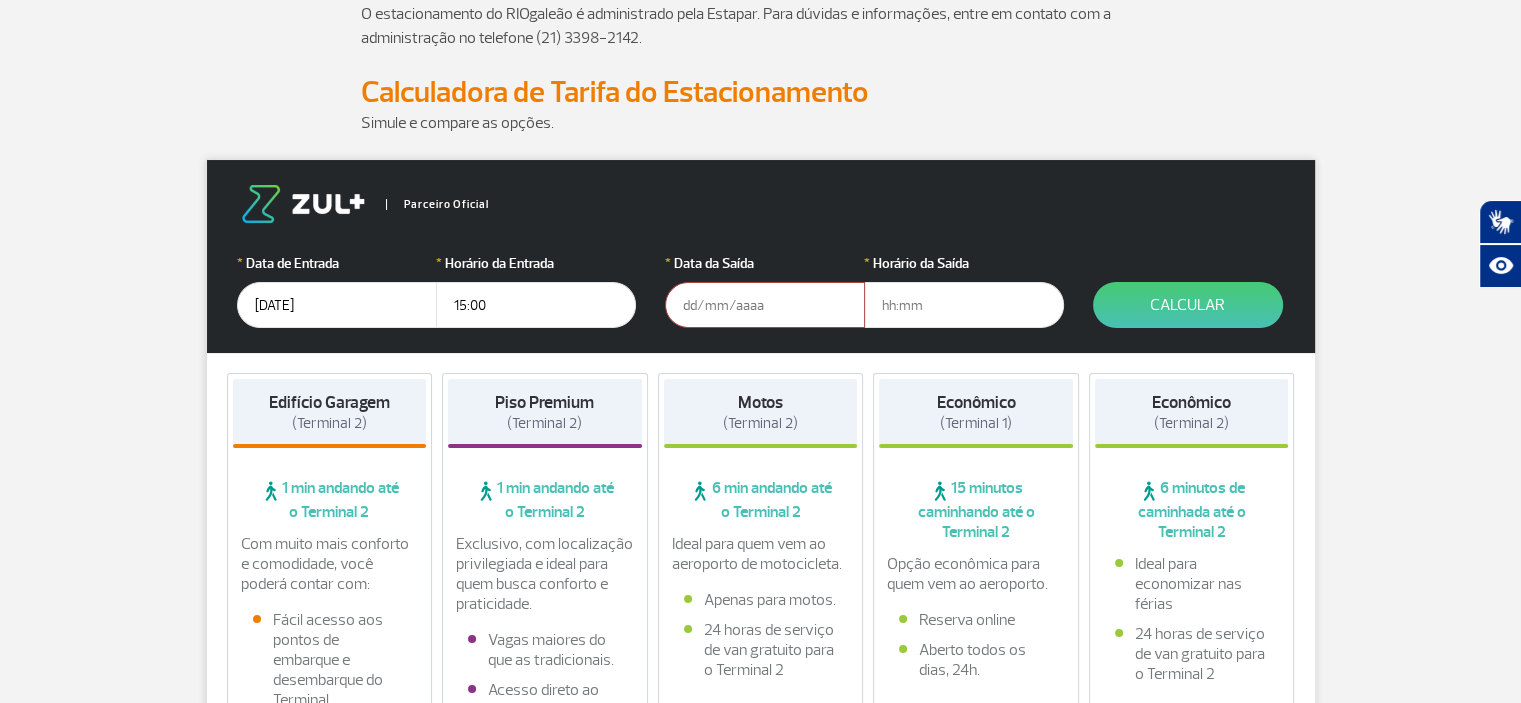 type on "15:00" 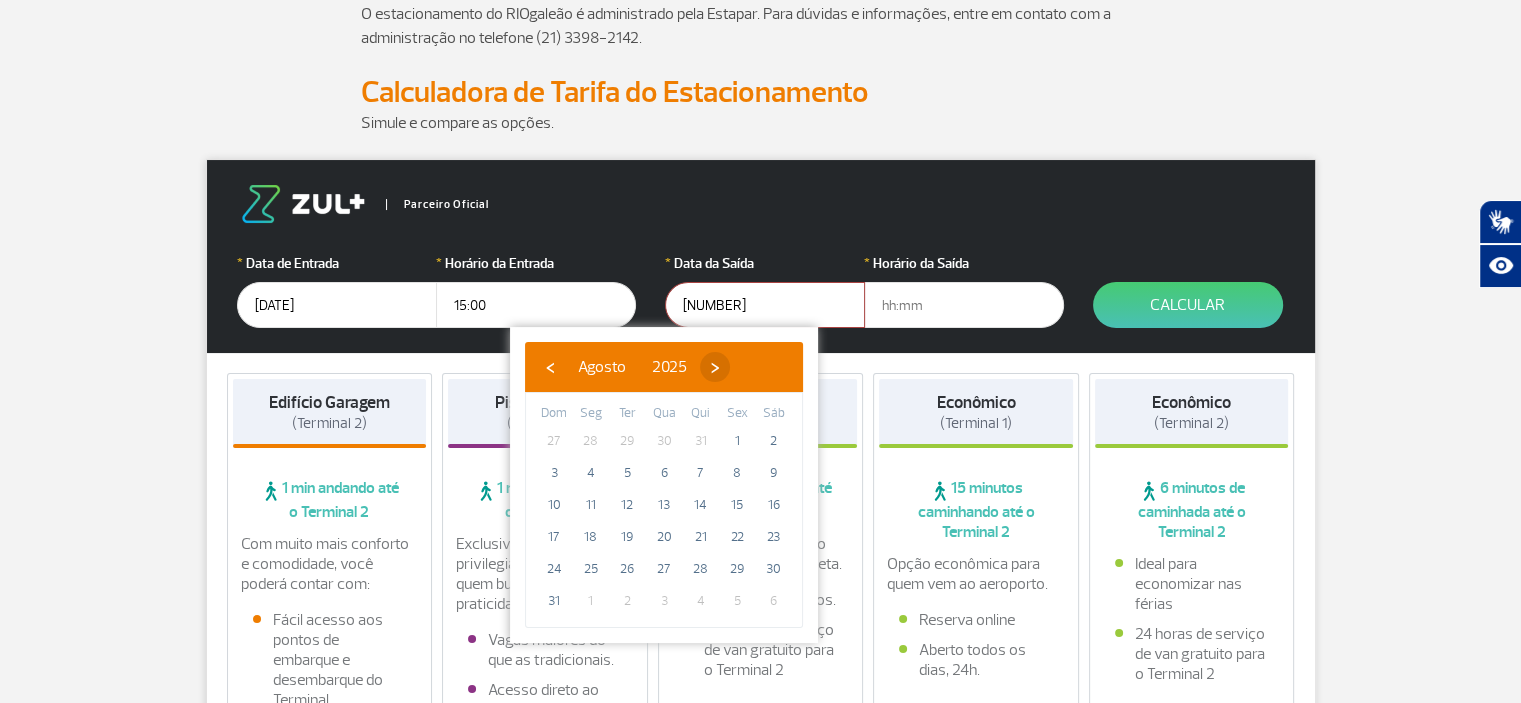 type on "01/09/2025" 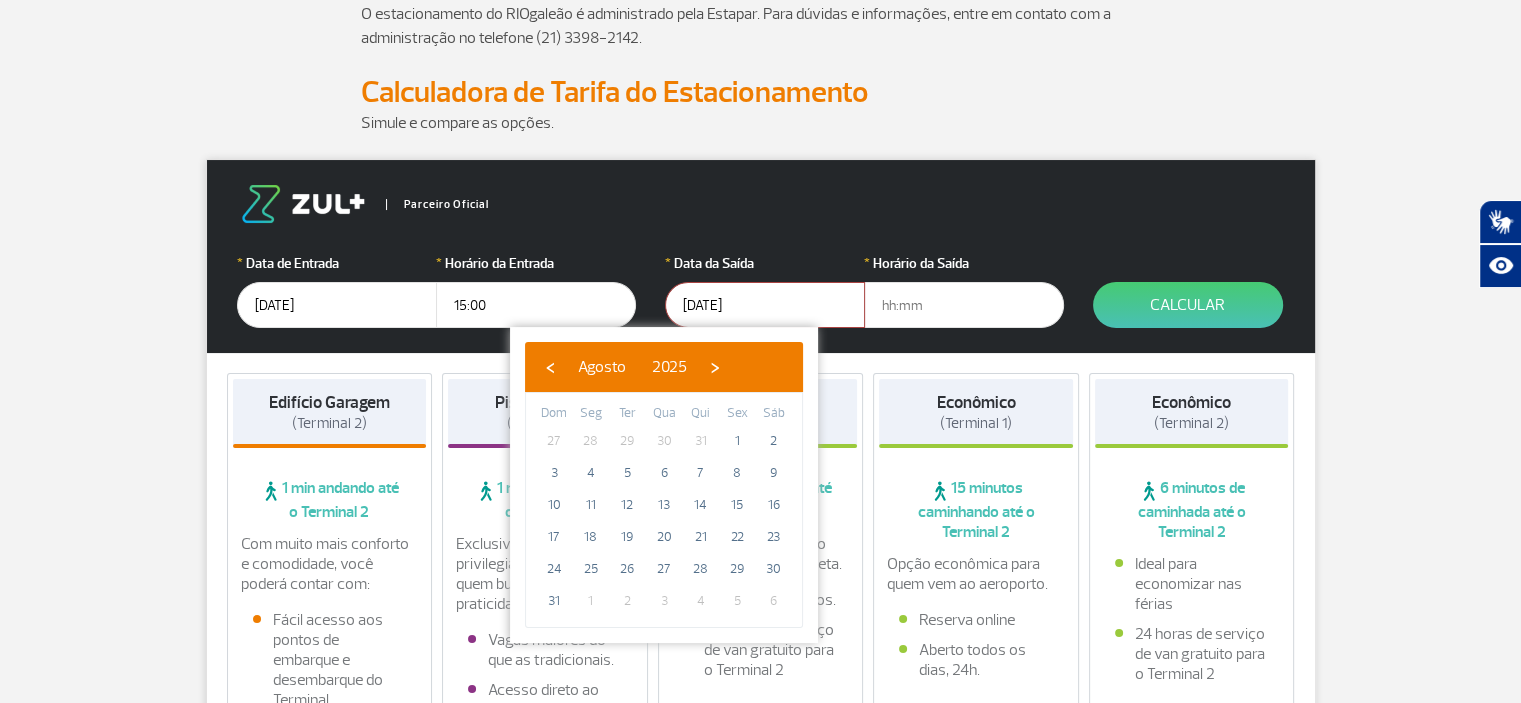 drag, startPoint x: 773, startPoint y: 379, endPoint x: 776, endPoint y: 367, distance: 12.369317 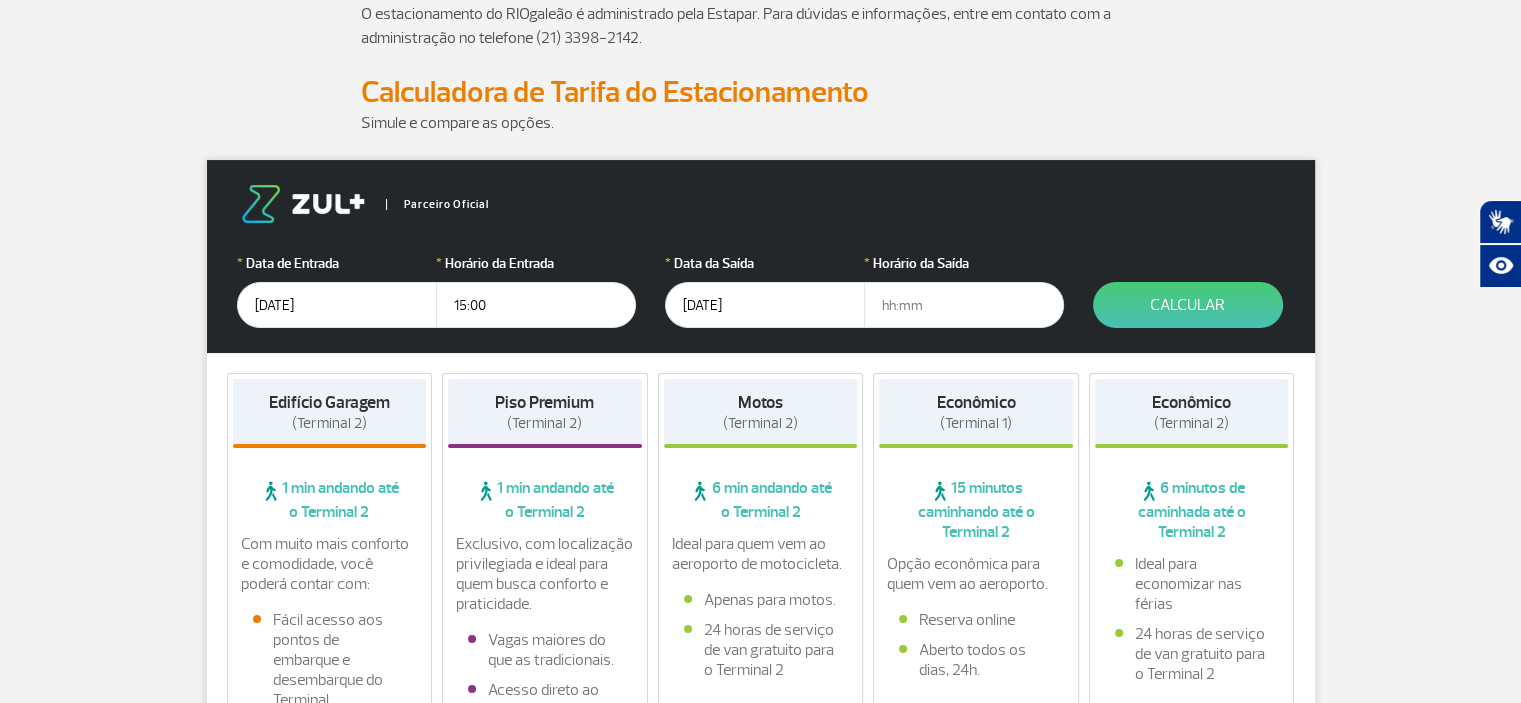 click on "01/09/2025" at bounding box center [765, 305] 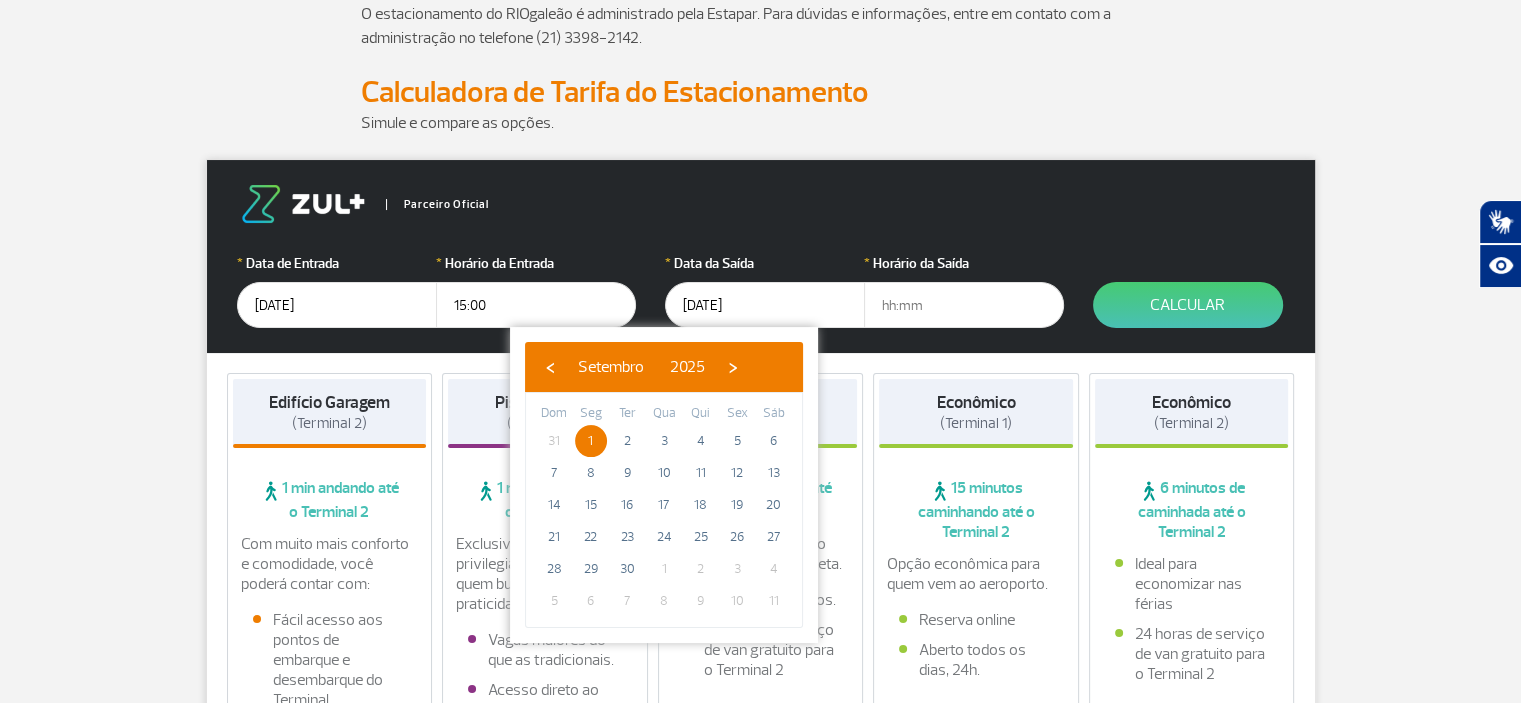 click on "1" 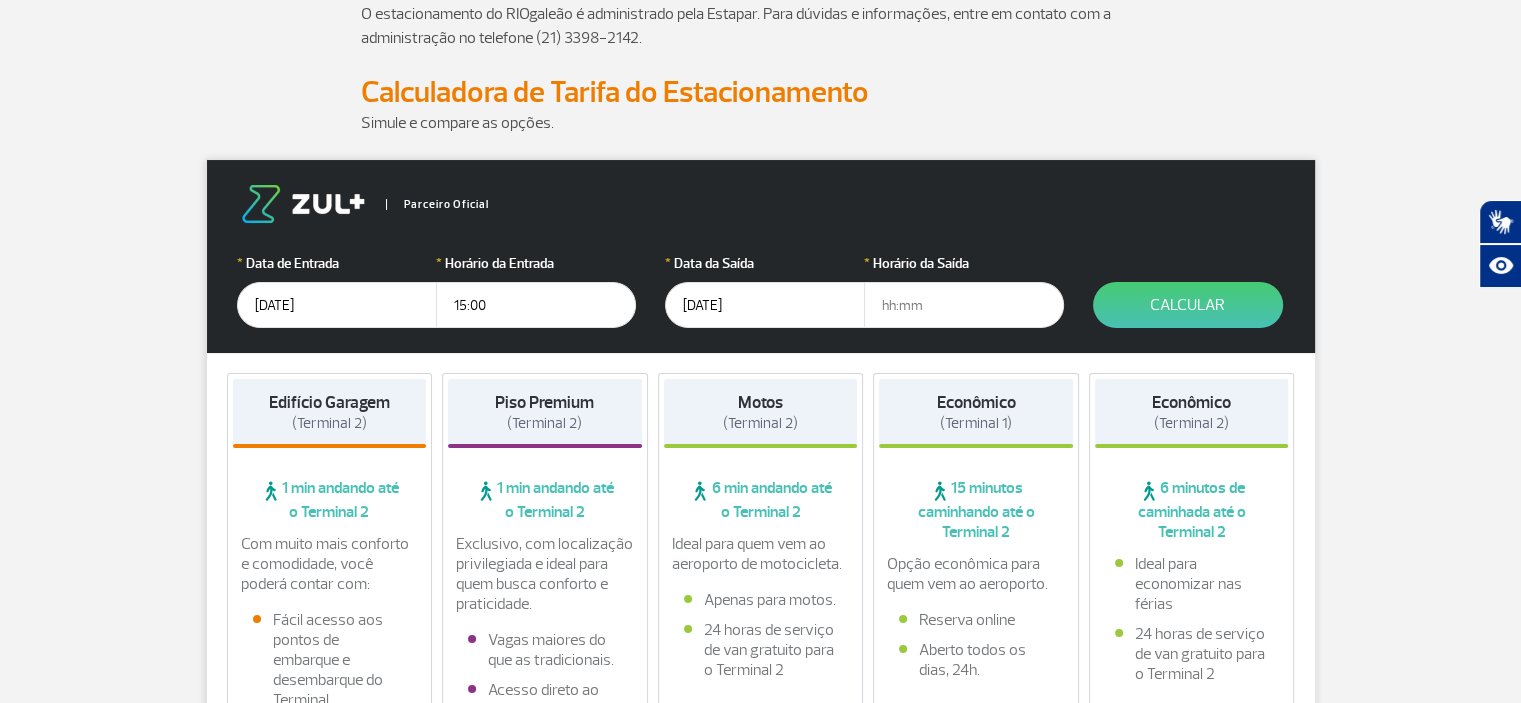click at bounding box center [964, 305] 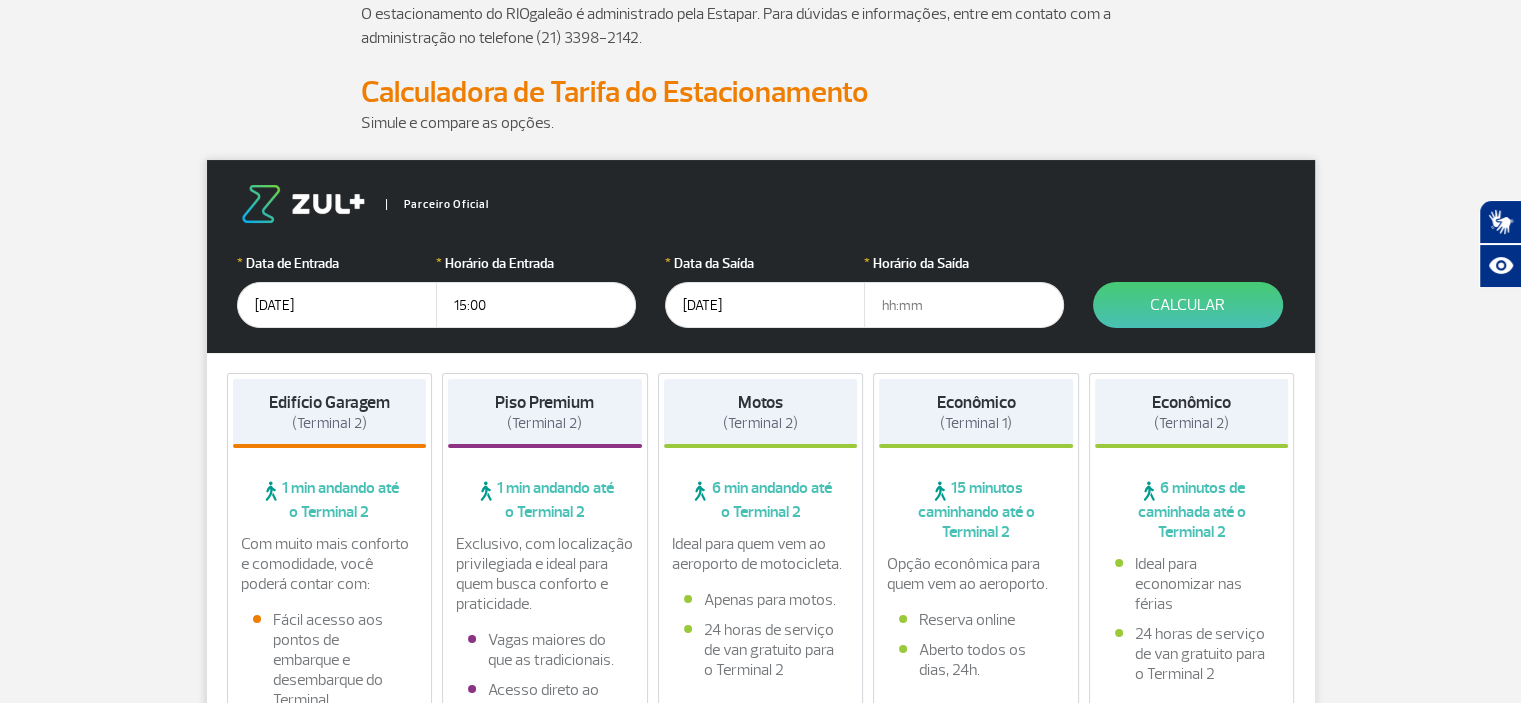 type on "9" 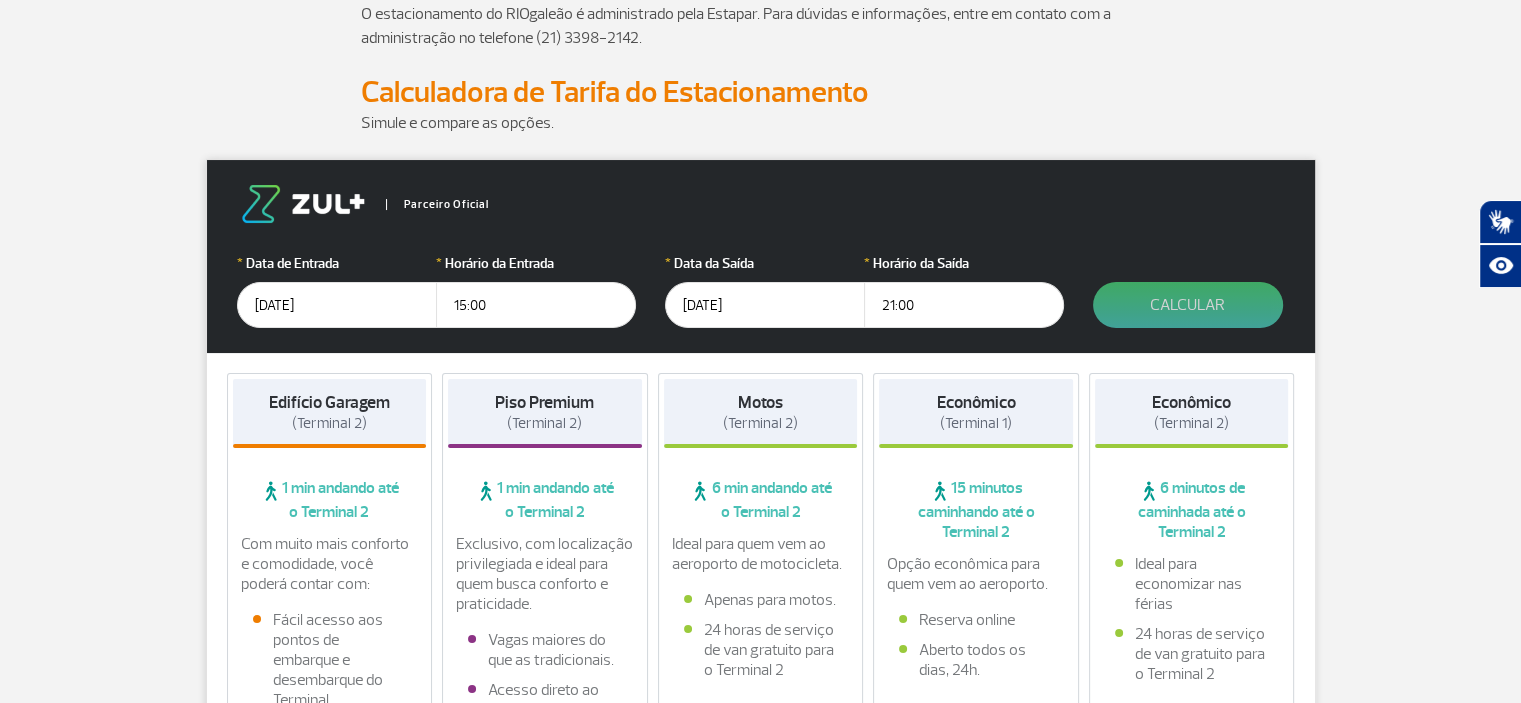 type on "21:00" 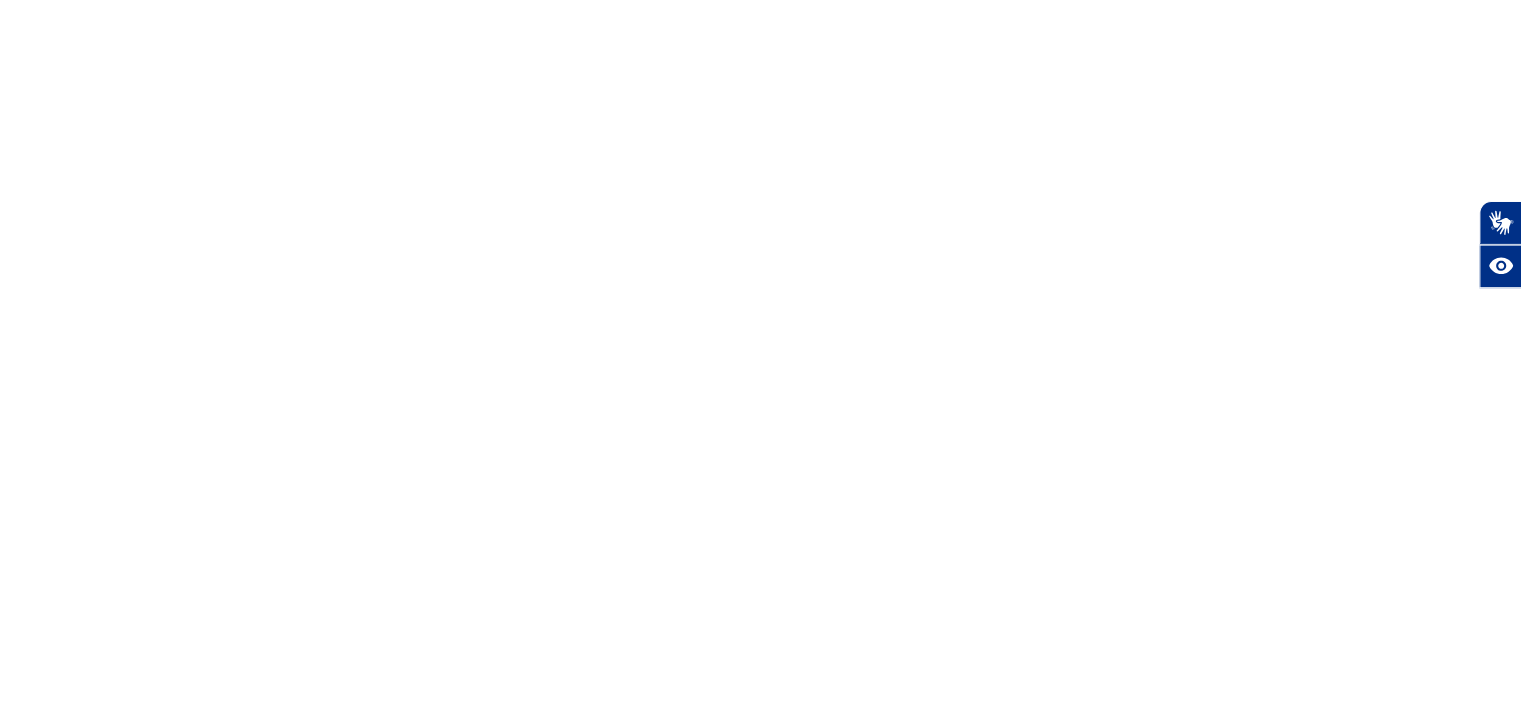 scroll, scrollTop: 0, scrollLeft: 0, axis: both 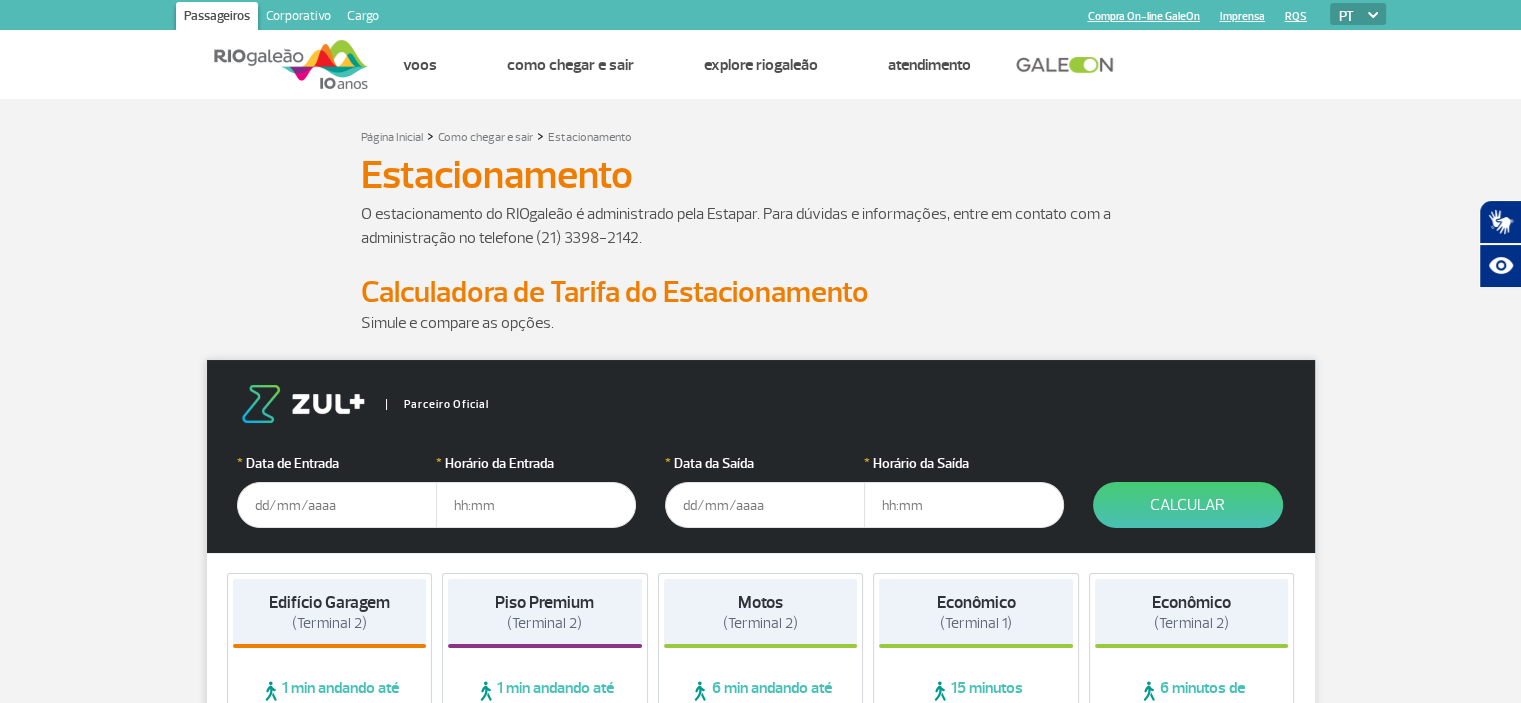 click at bounding box center (337, 505) 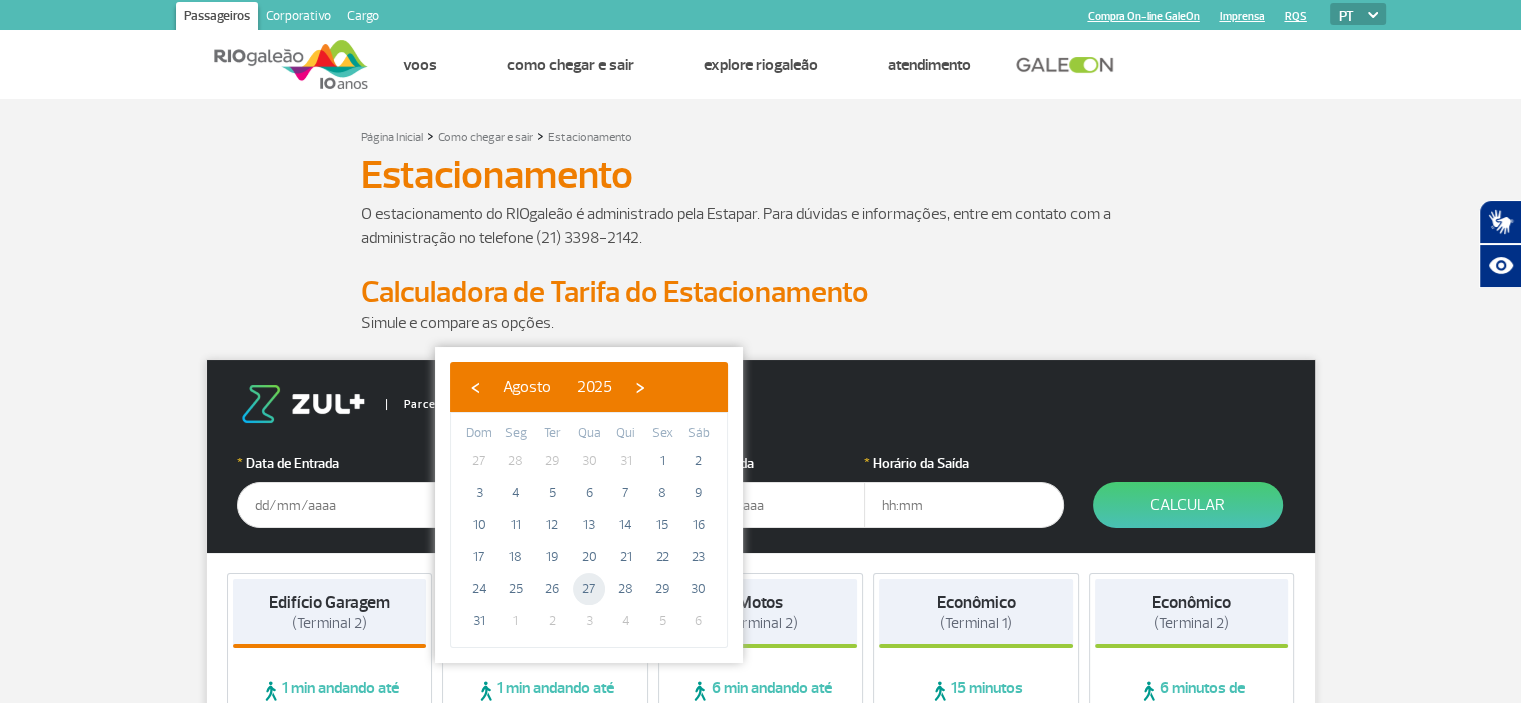 click on "27" 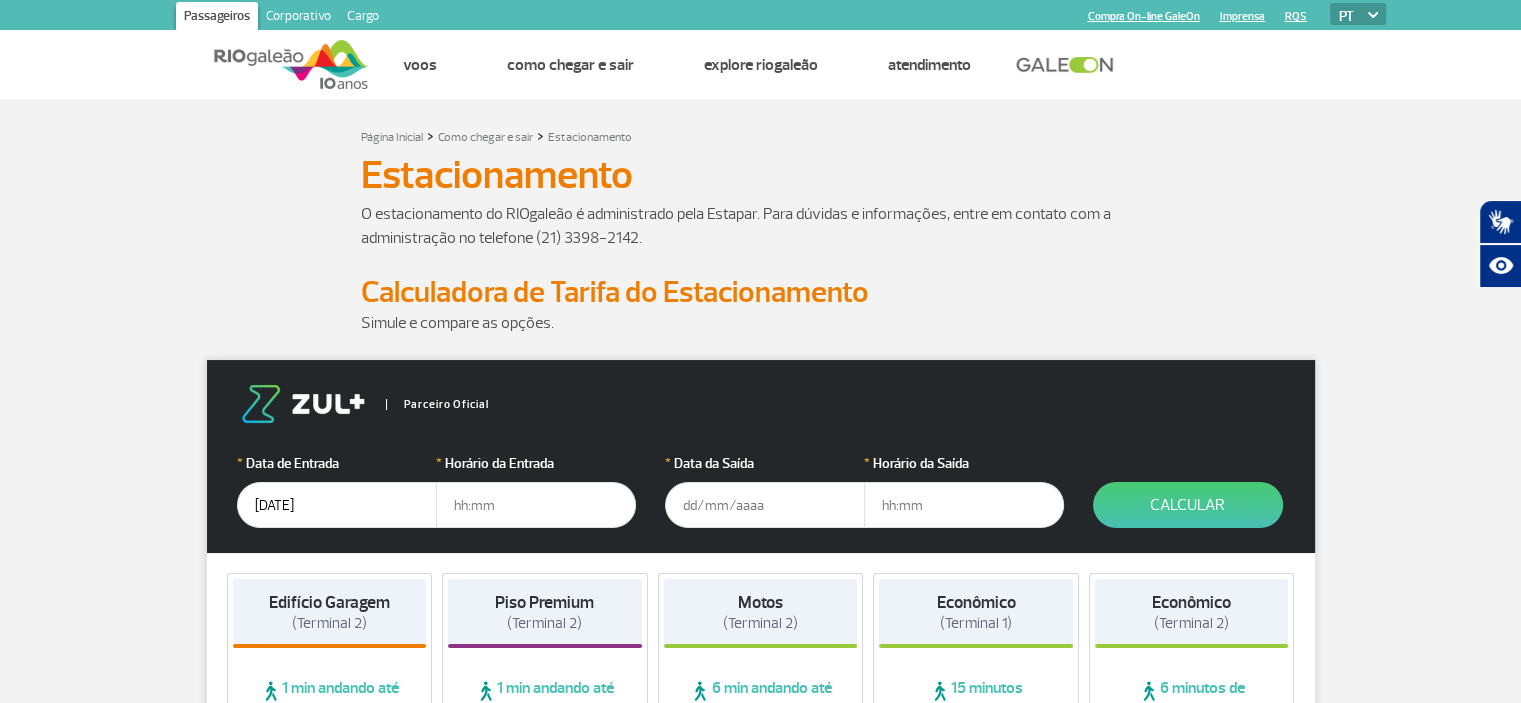click at bounding box center [536, 505] 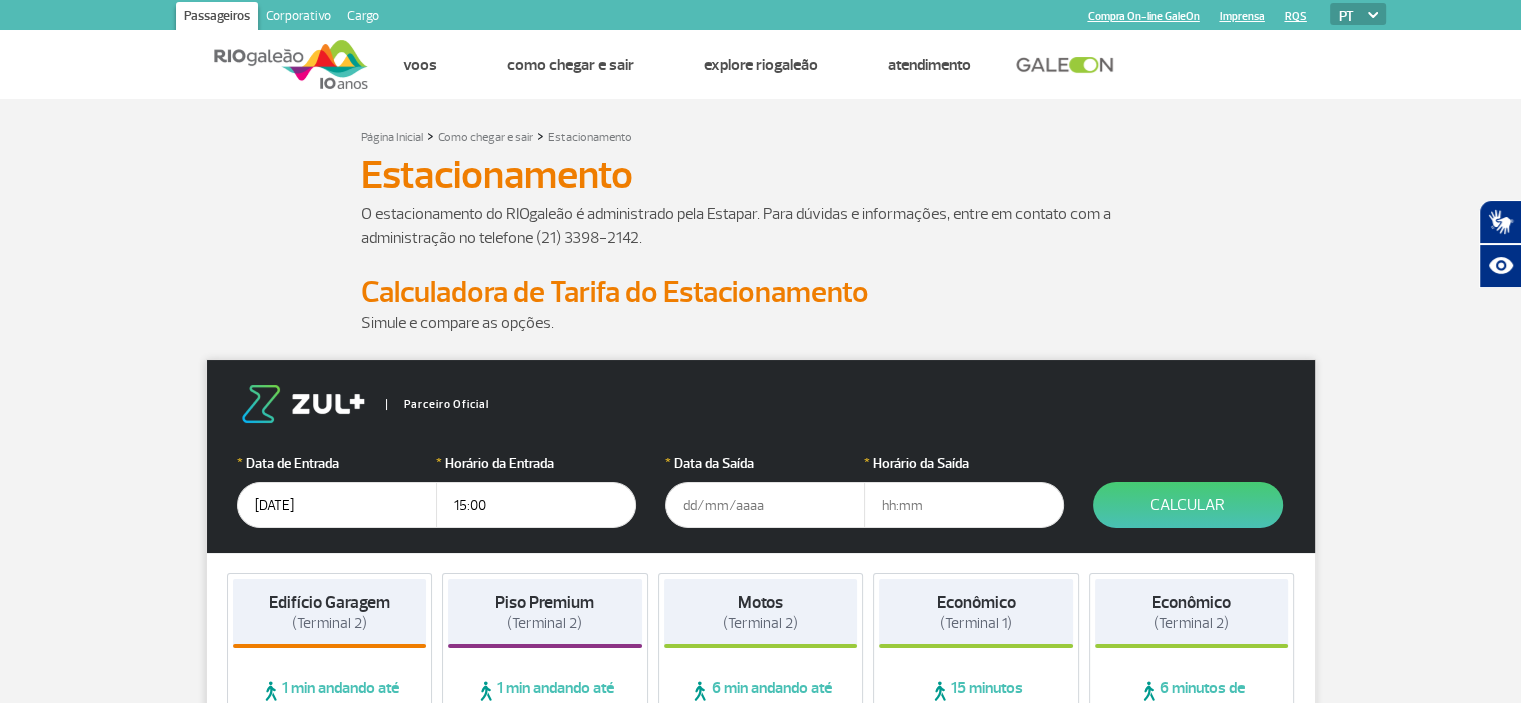 type on "15:00" 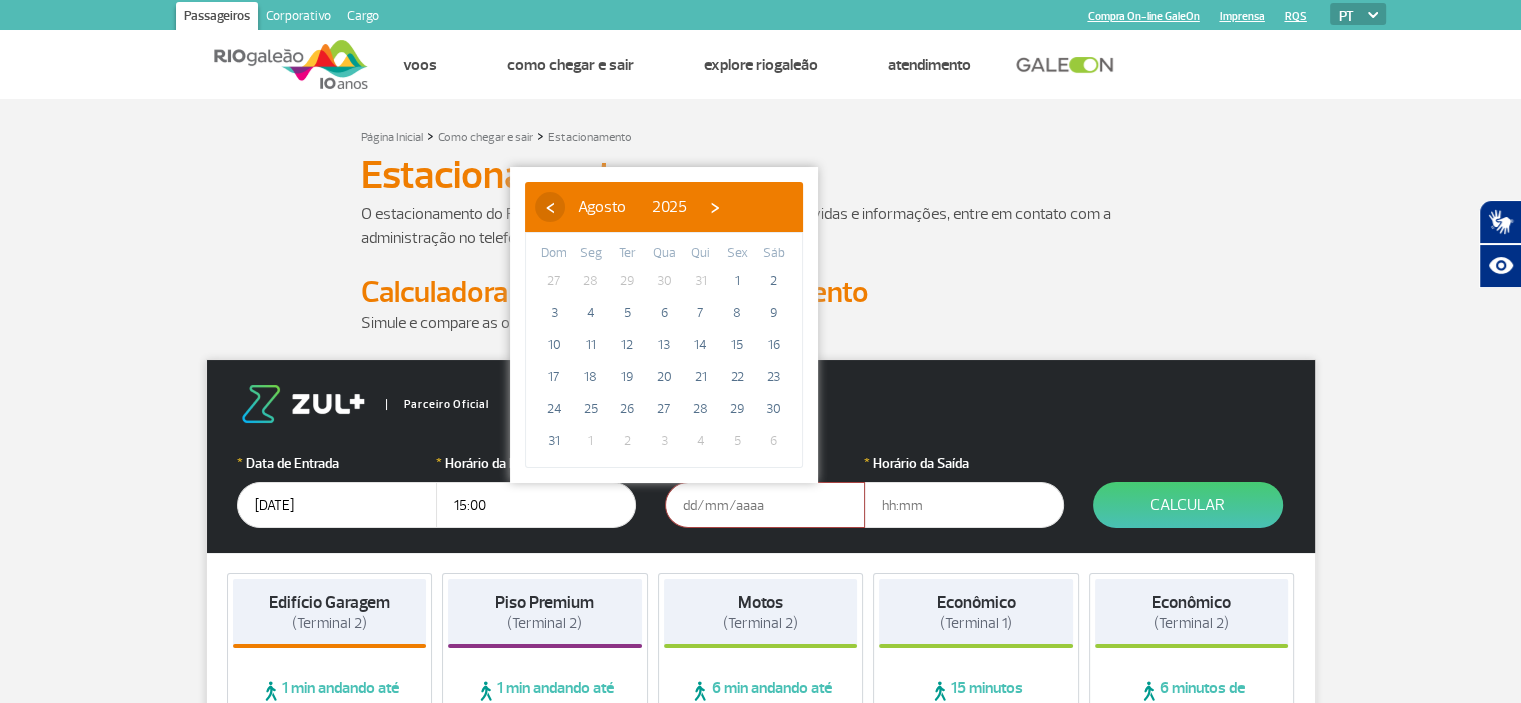 click on "‹" 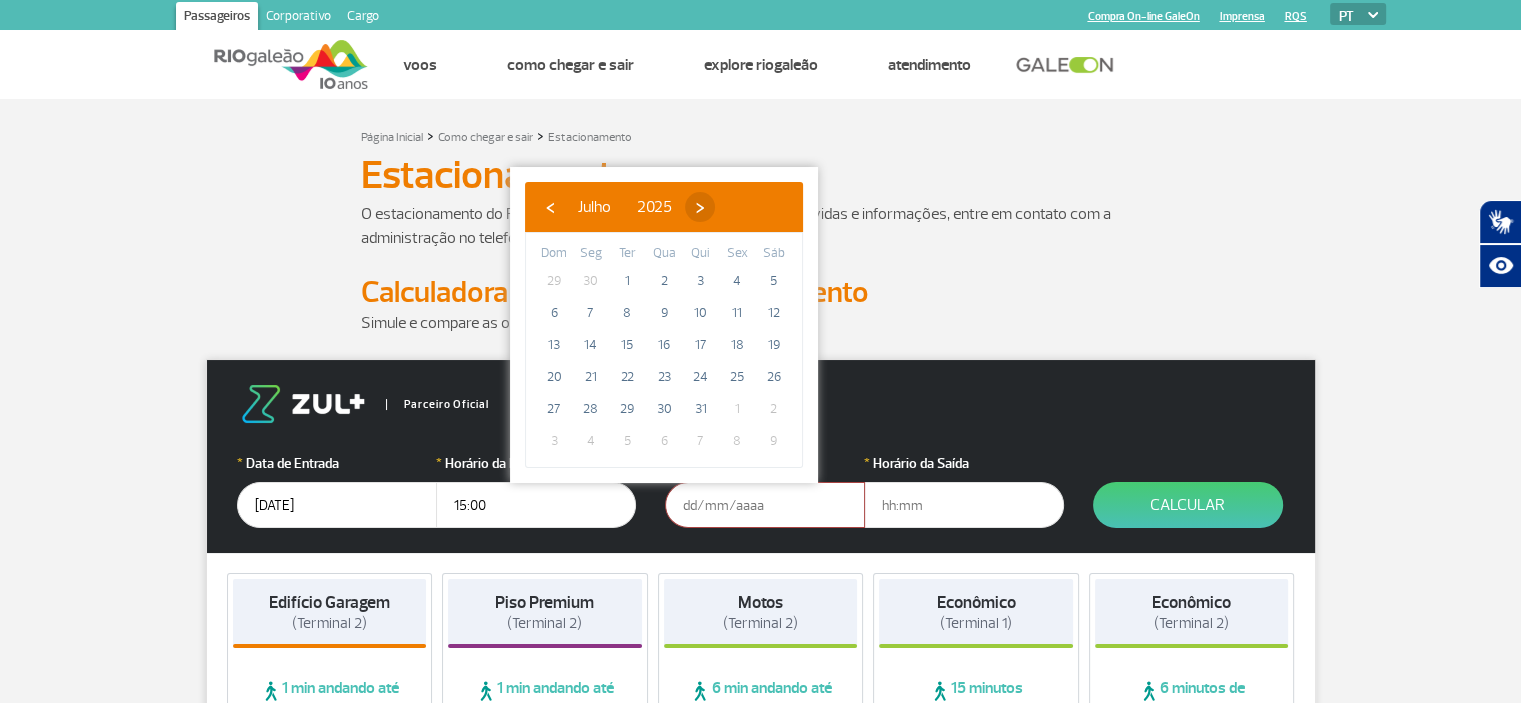 click on "›" 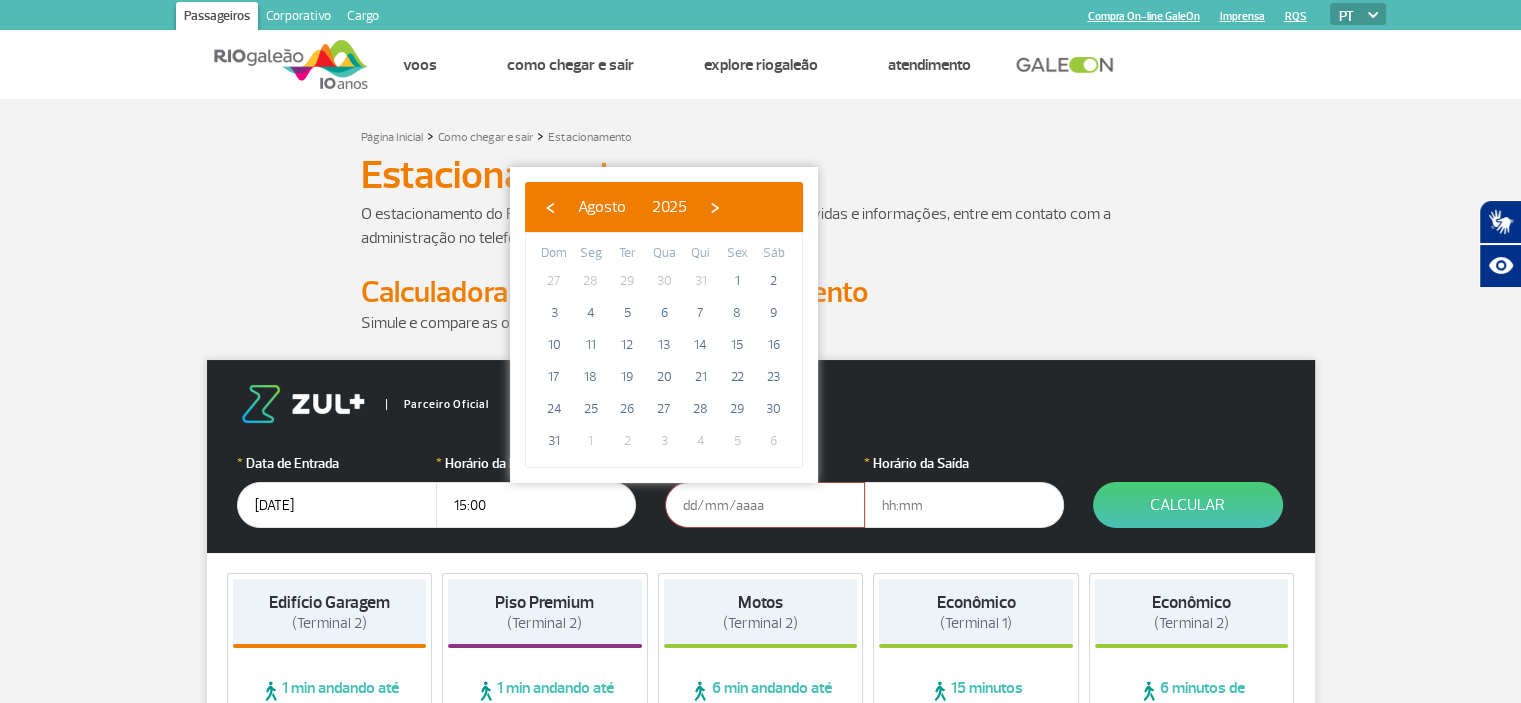 click on "›" 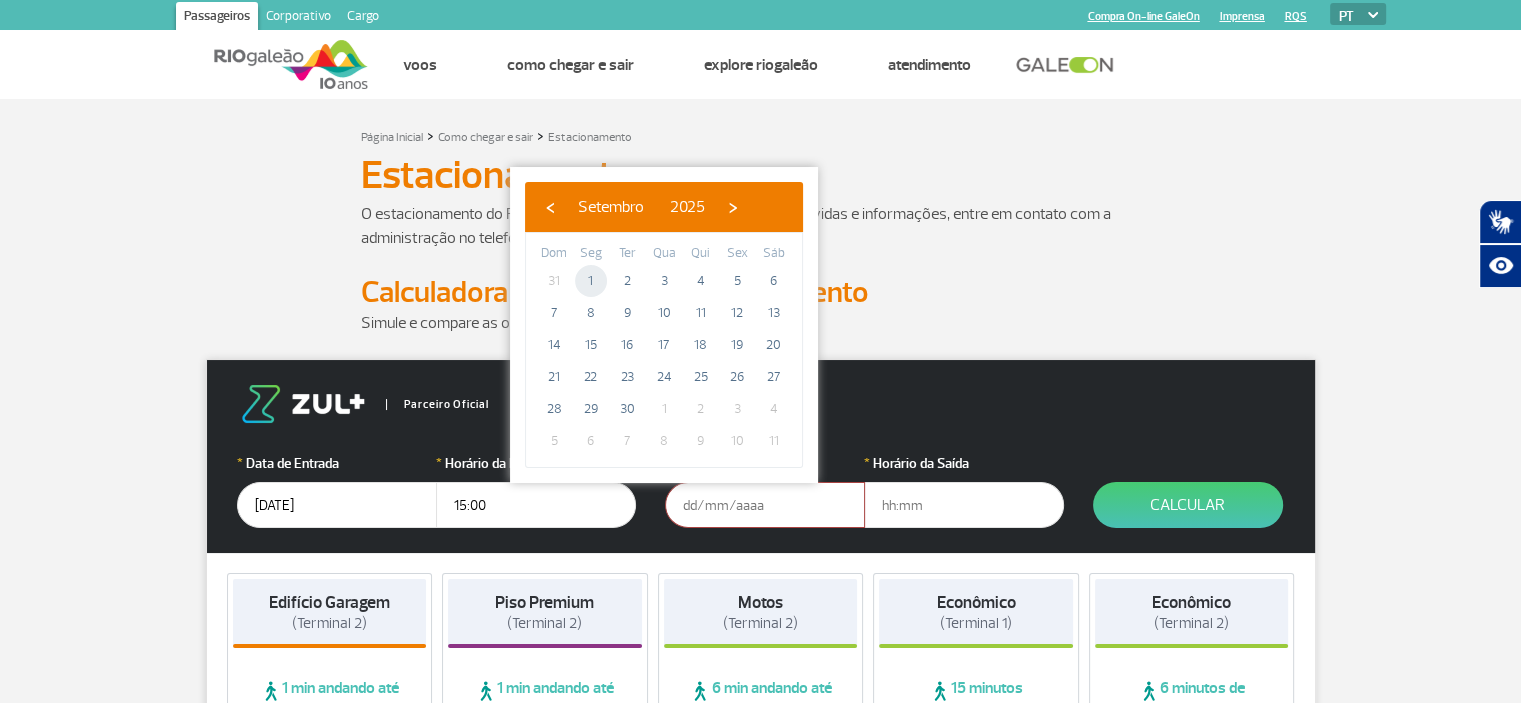click on "1" 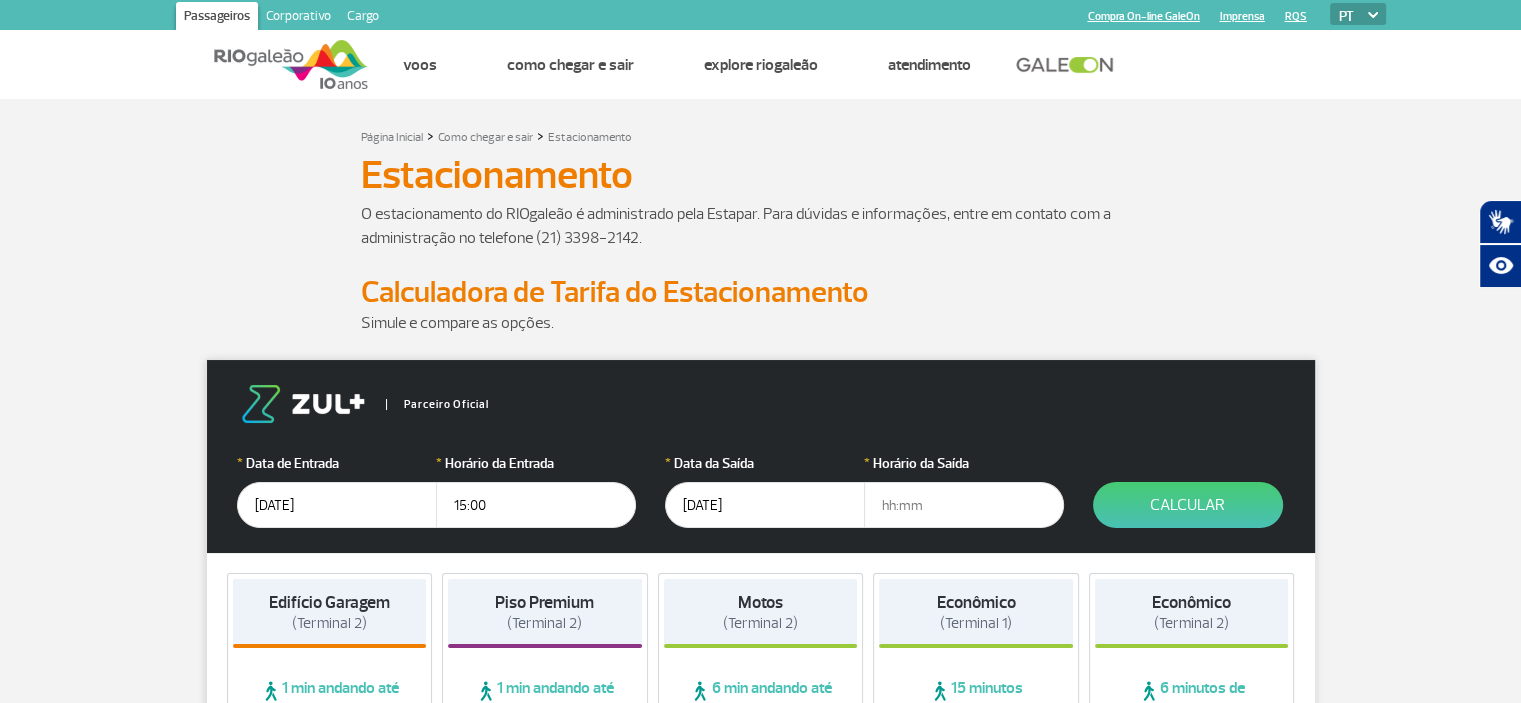 click at bounding box center [964, 505] 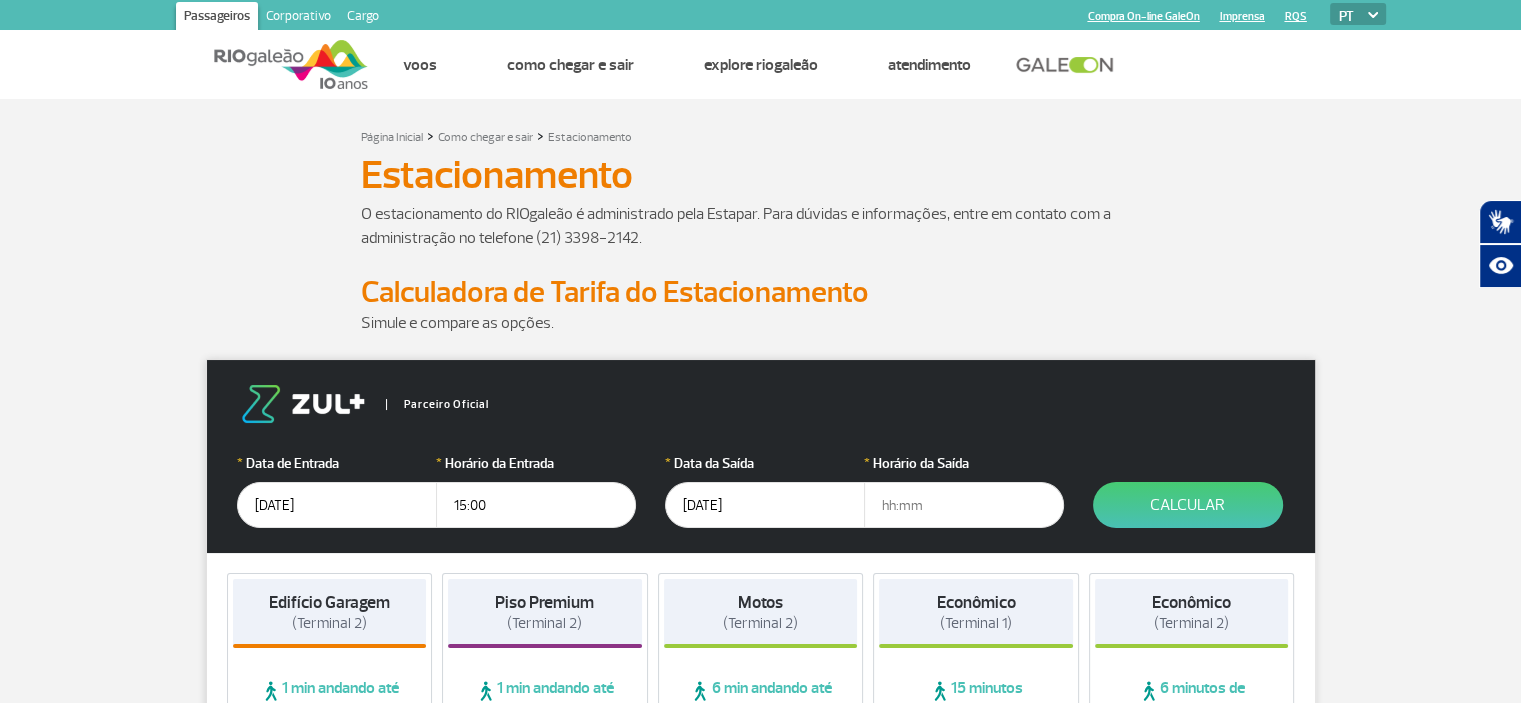 type on "9" 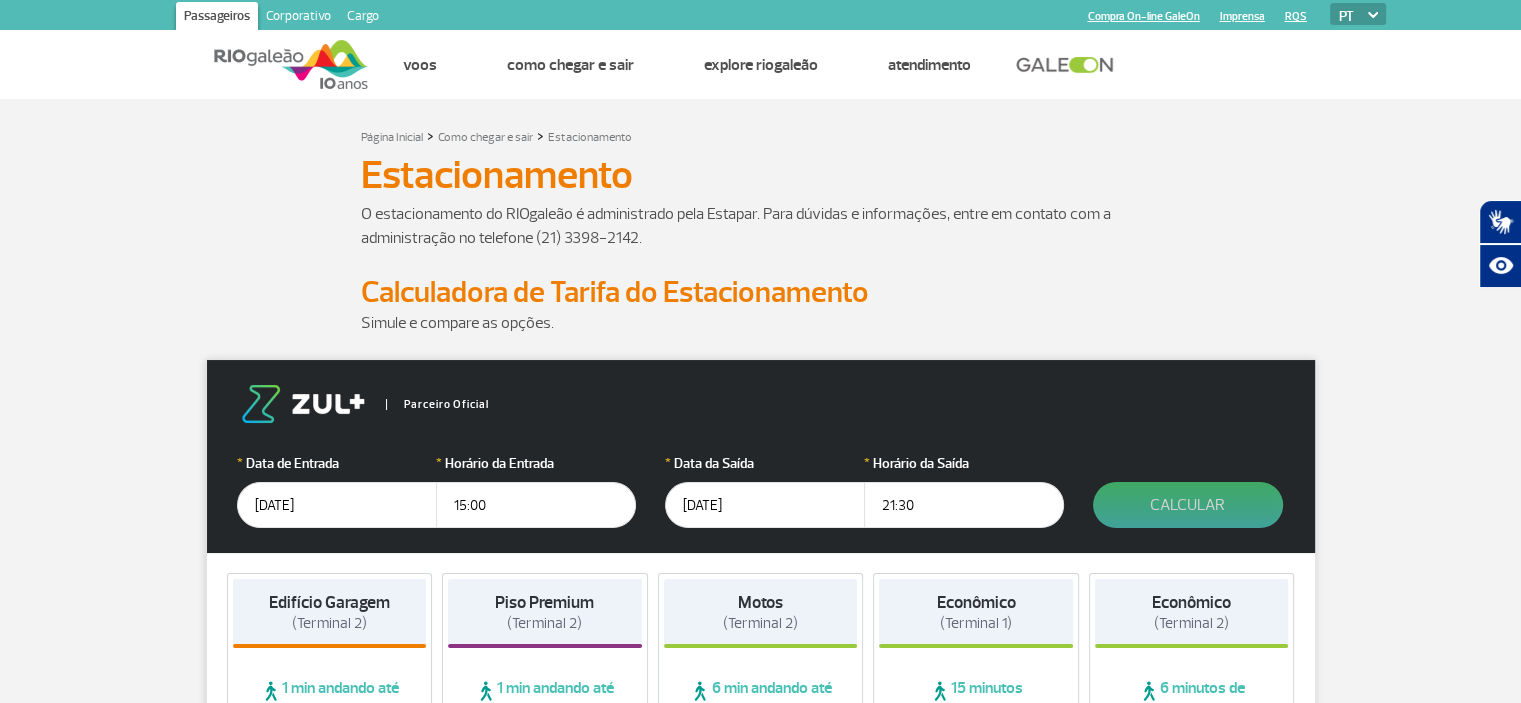 type on "21:30" 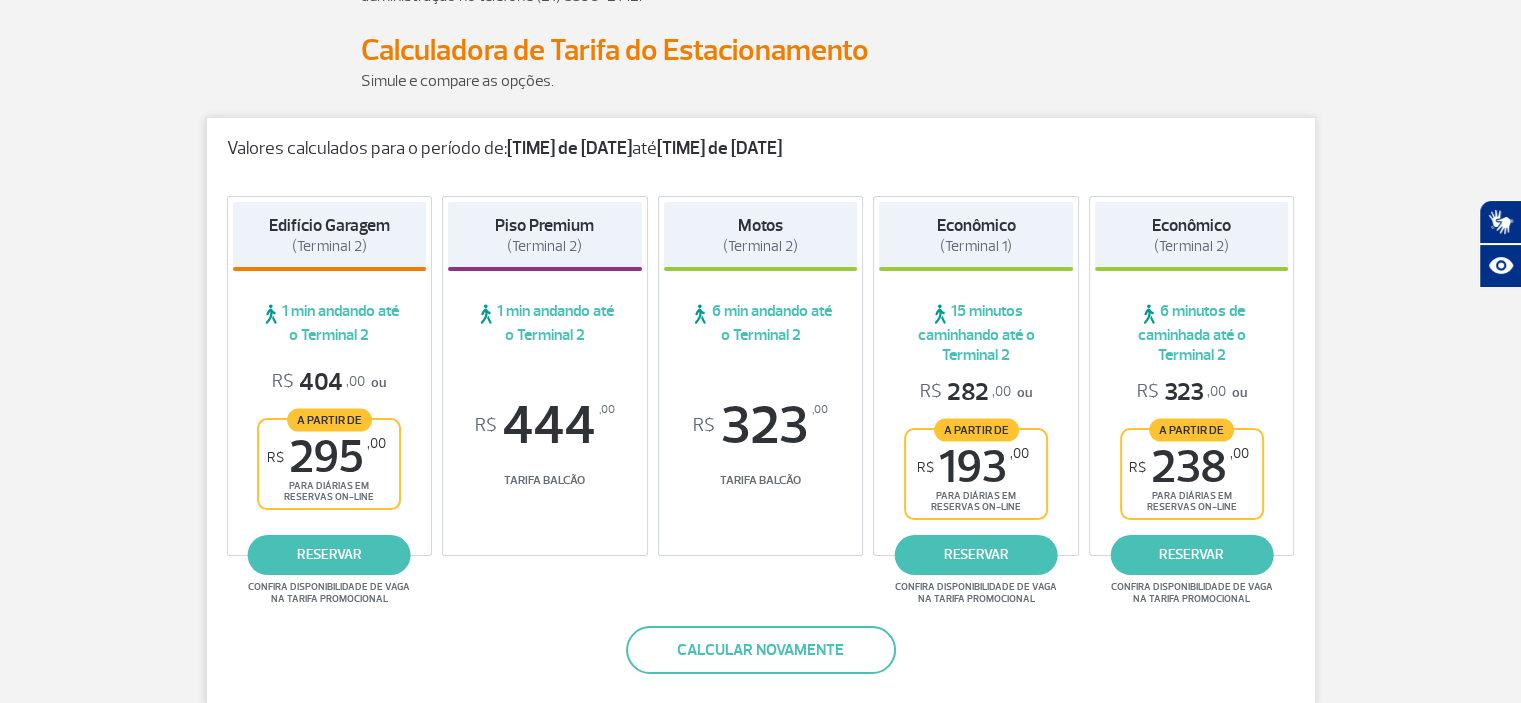 scroll, scrollTop: 300, scrollLeft: 0, axis: vertical 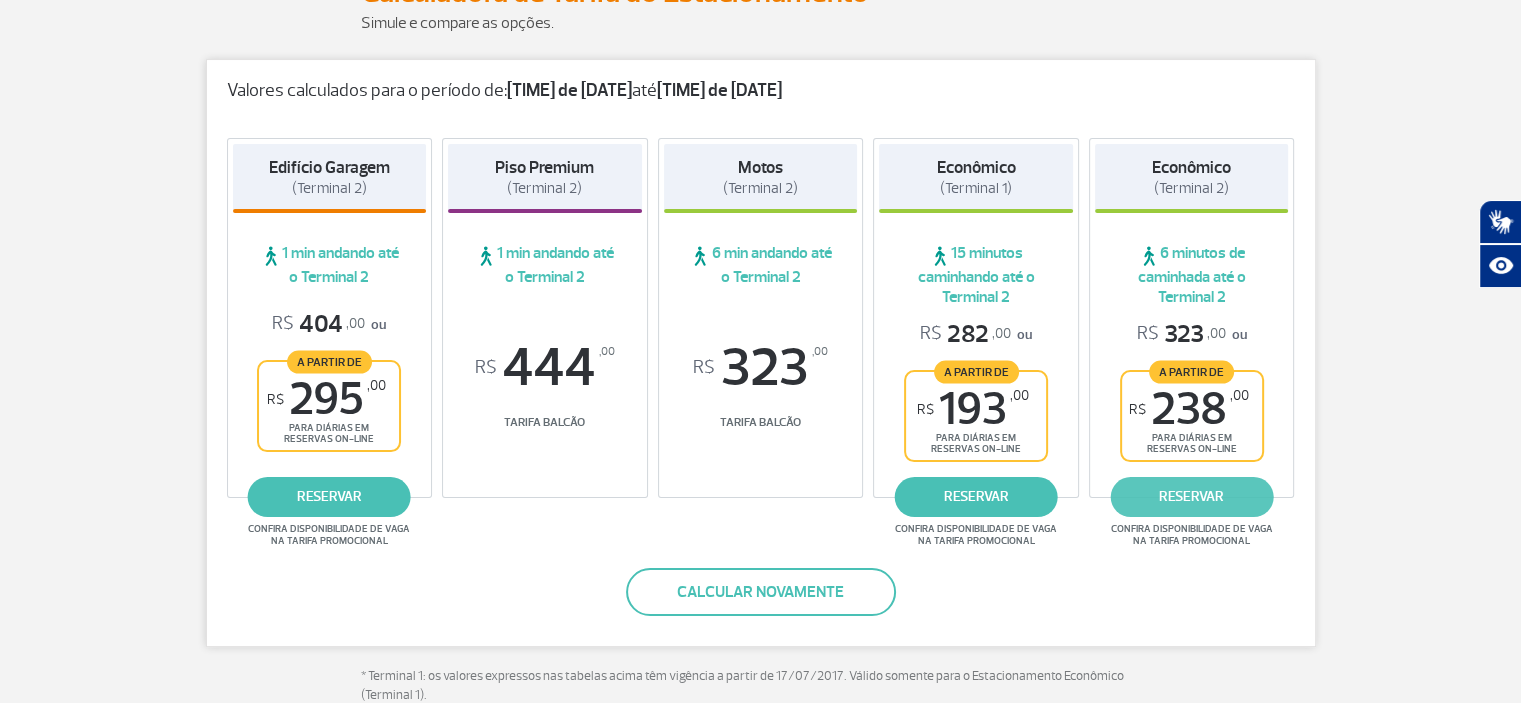 click on "reservar" at bounding box center [1191, 497] 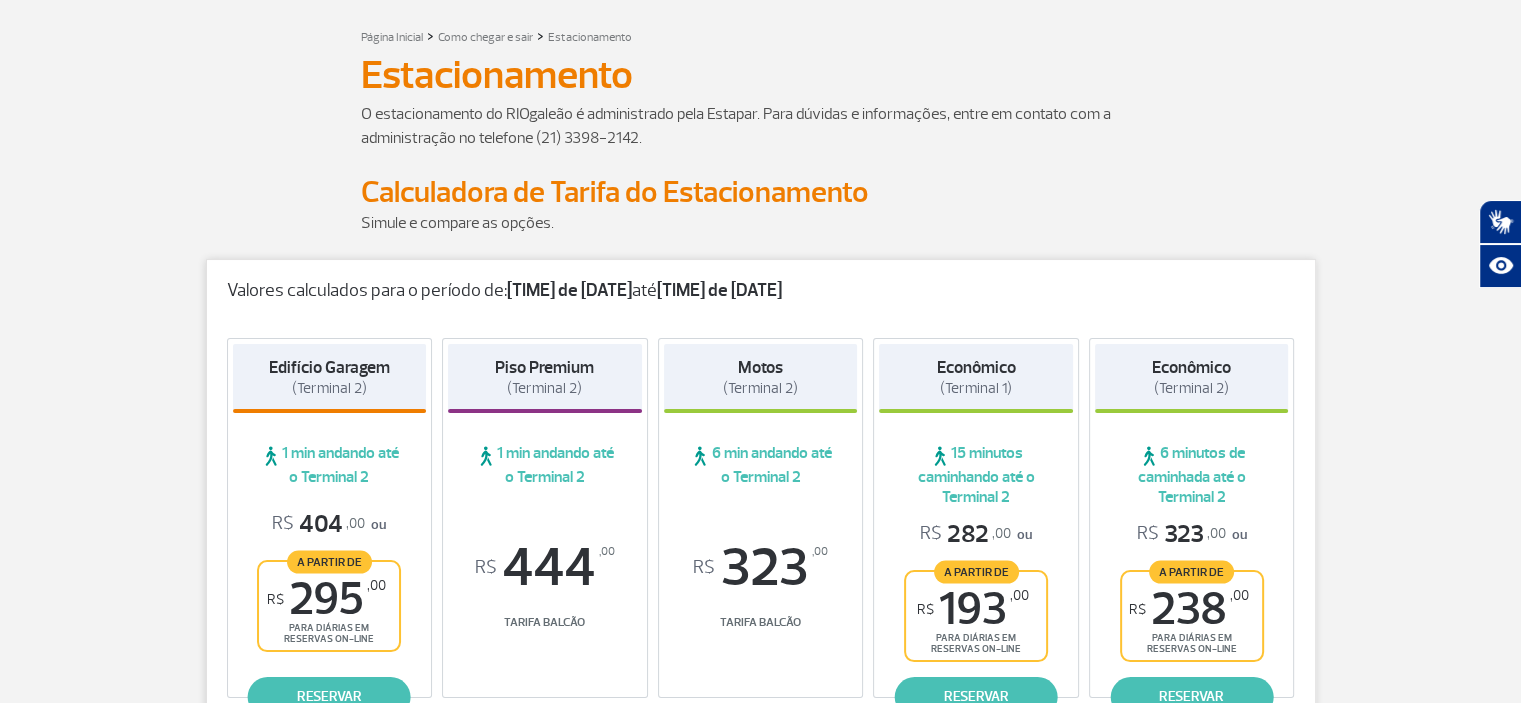 scroll, scrollTop: 0, scrollLeft: 0, axis: both 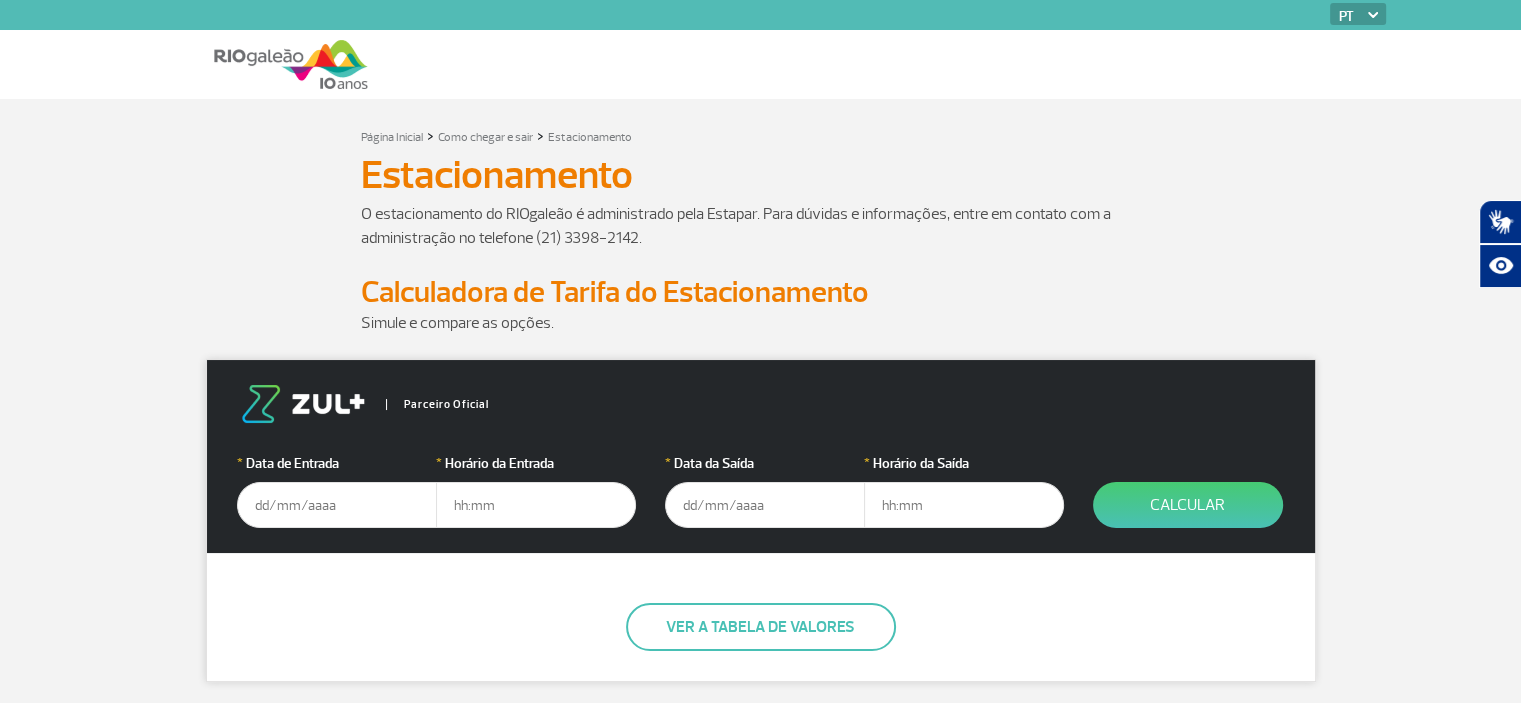 click at bounding box center [337, 505] 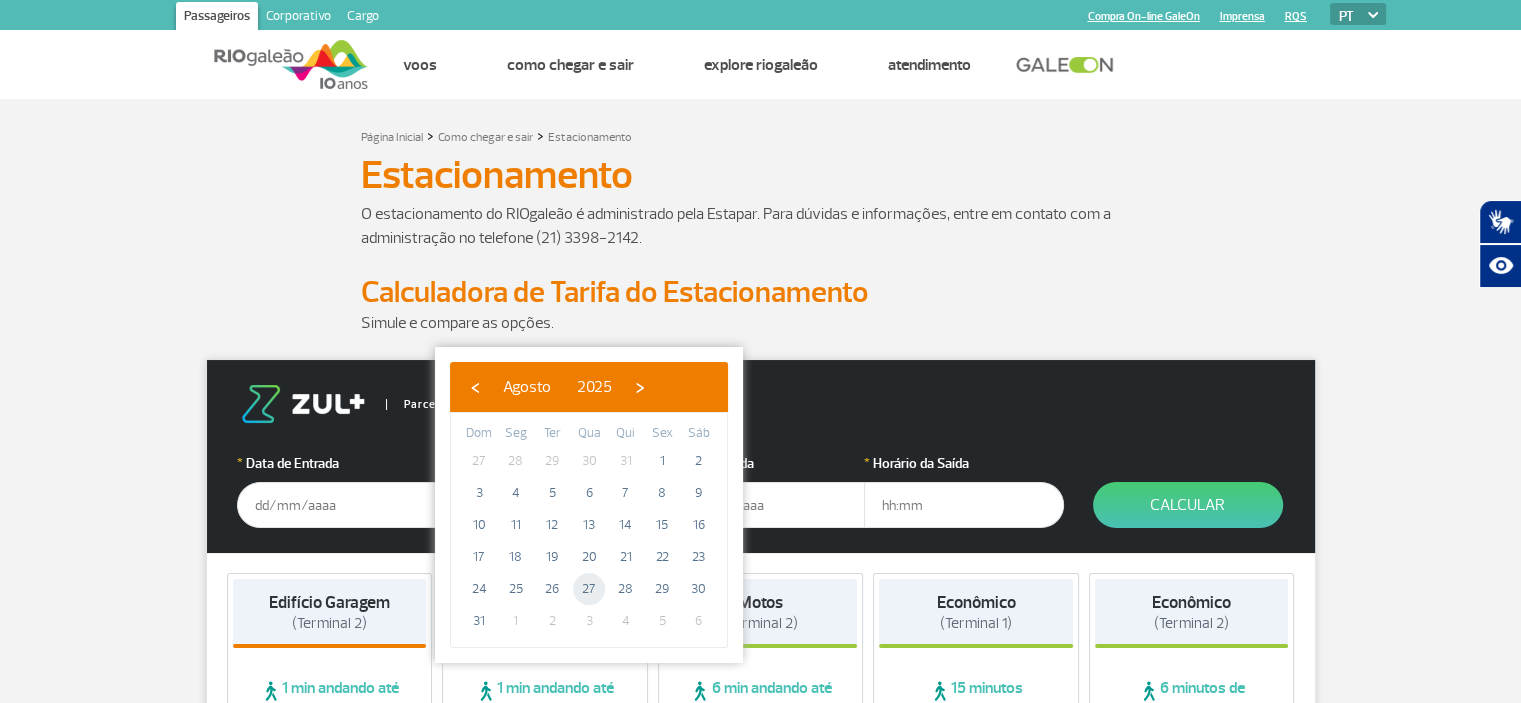 click on "27" 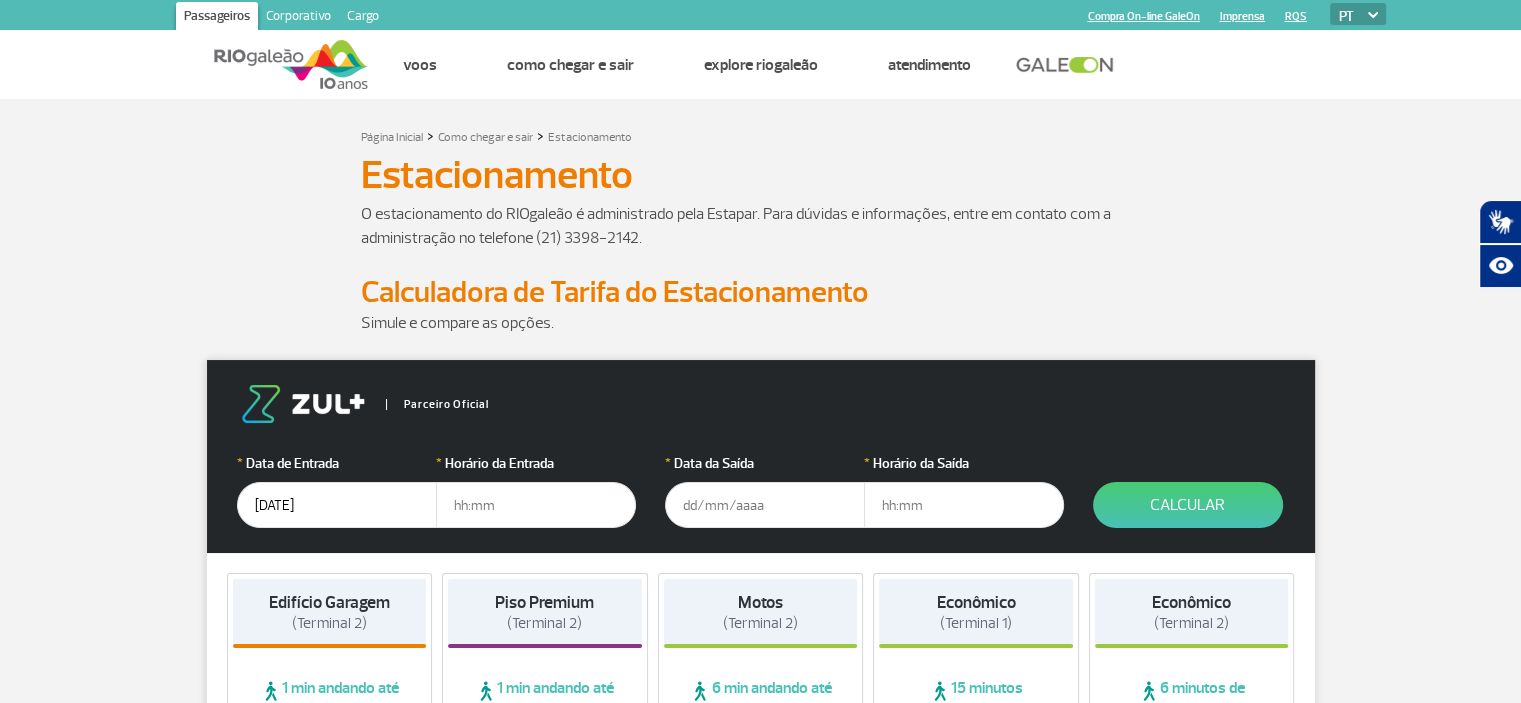 click at bounding box center [536, 505] 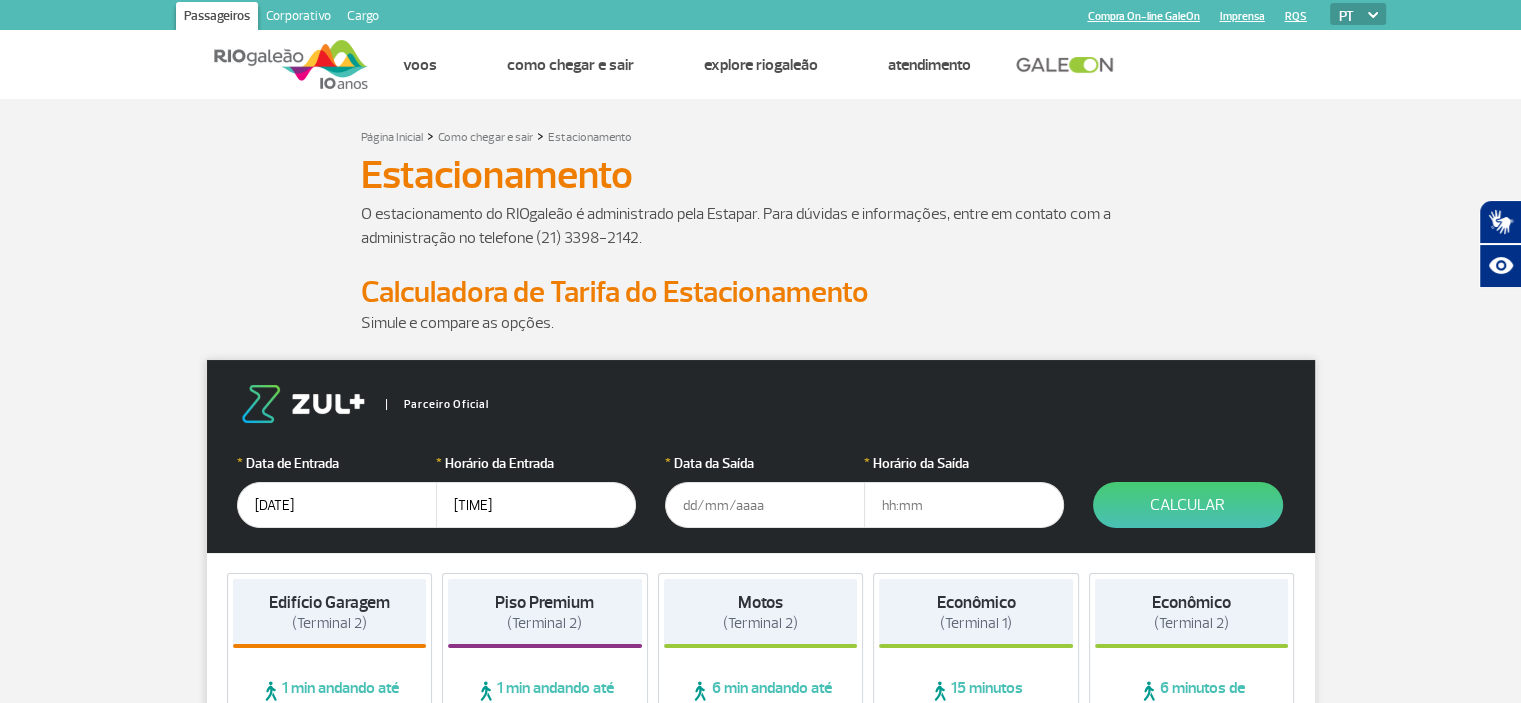 drag, startPoint x: 508, startPoint y: 503, endPoint x: 396, endPoint y: 503, distance: 112 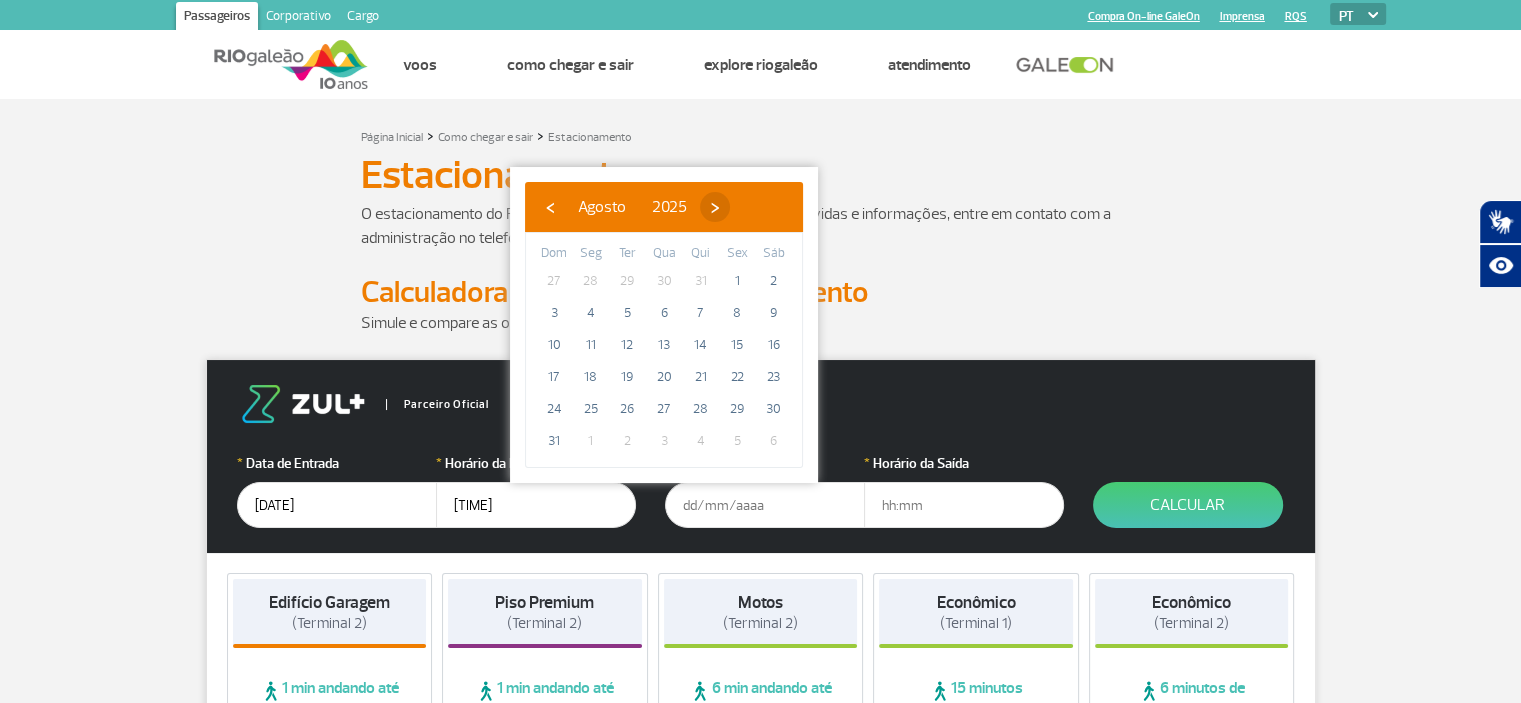 click on "›" 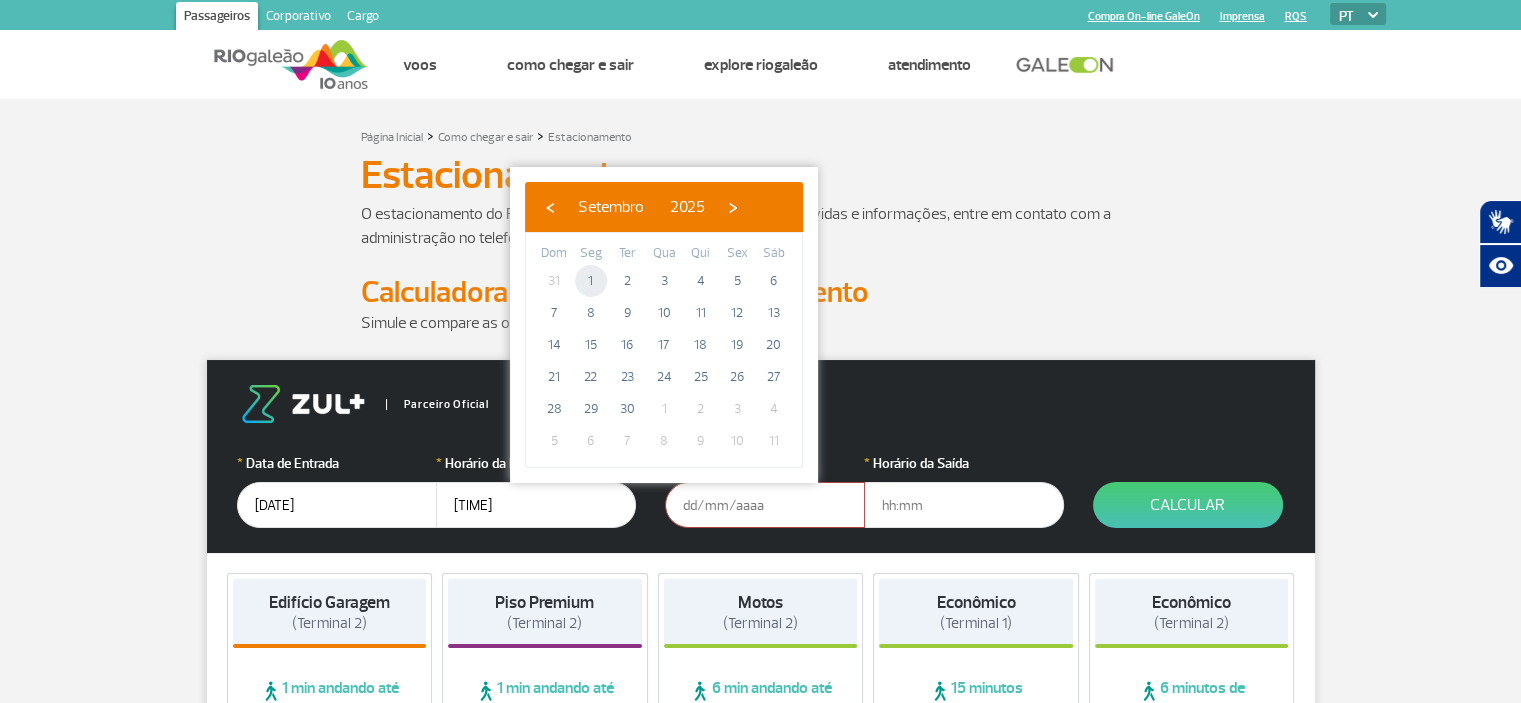 click on "1" 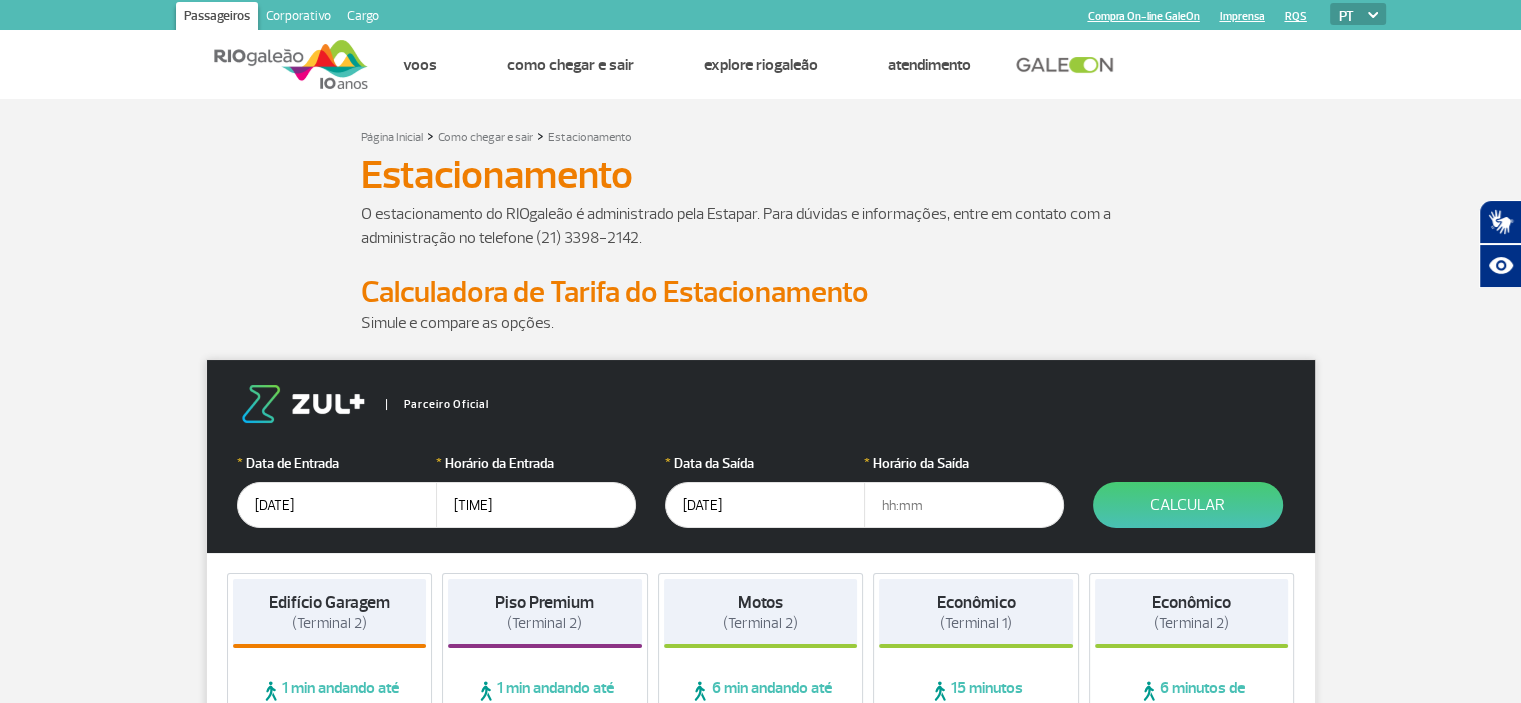 click at bounding box center [964, 505] 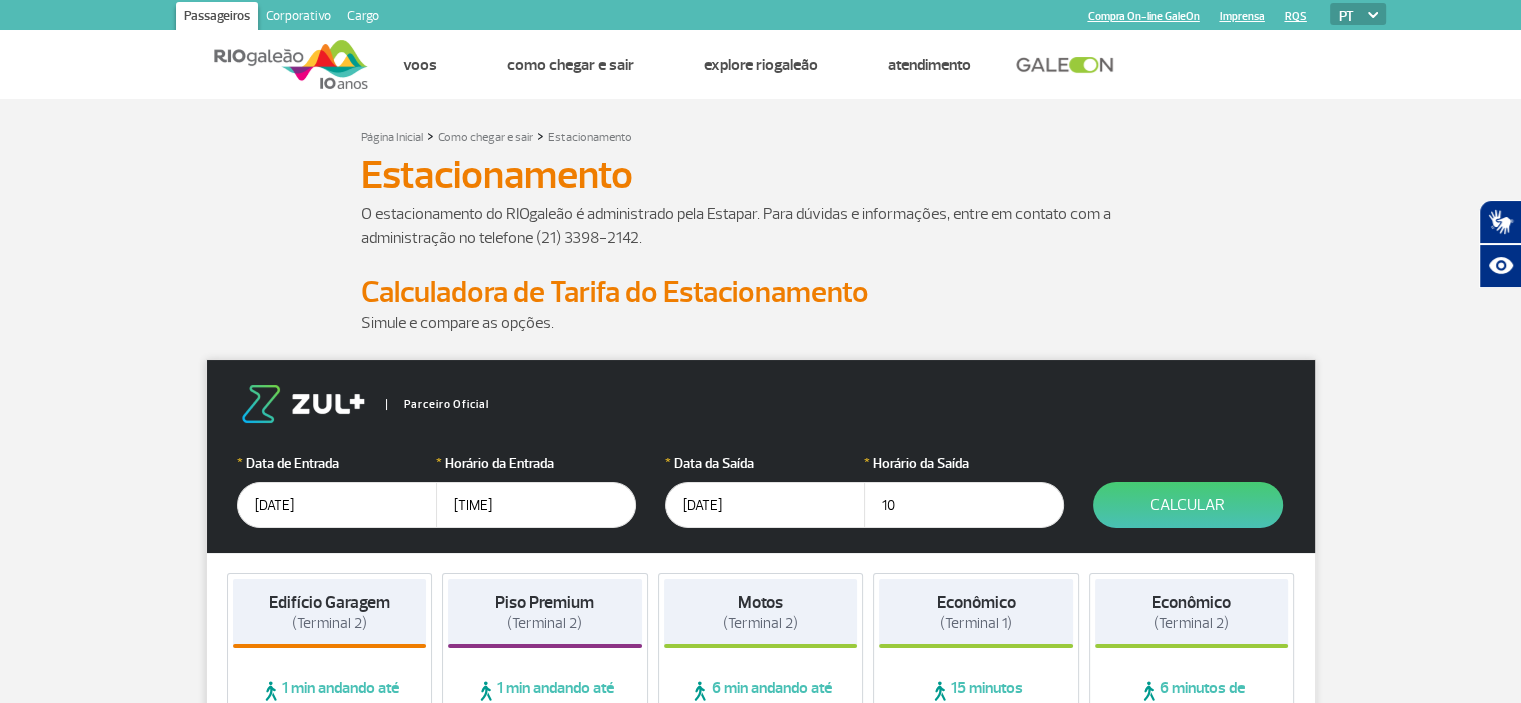 type on "1" 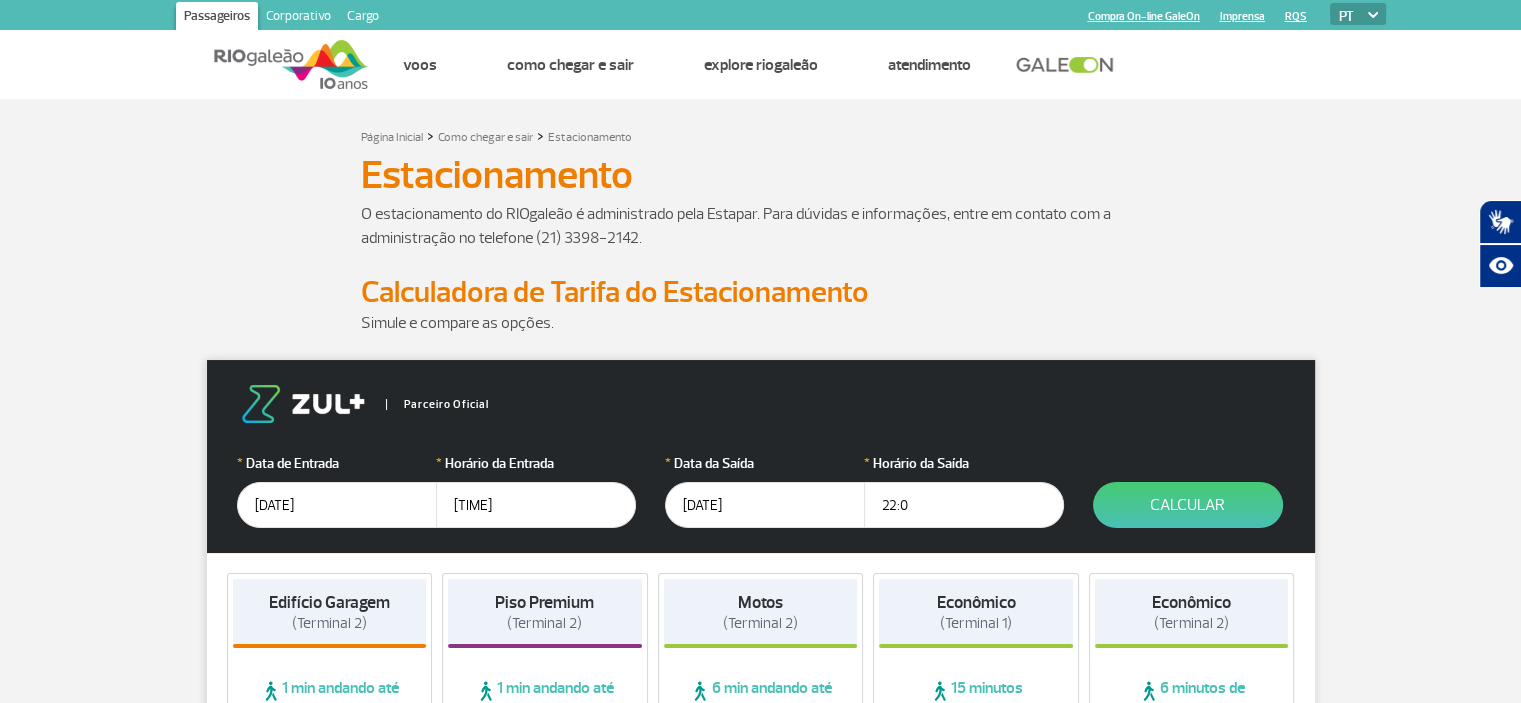 type on "22:00" 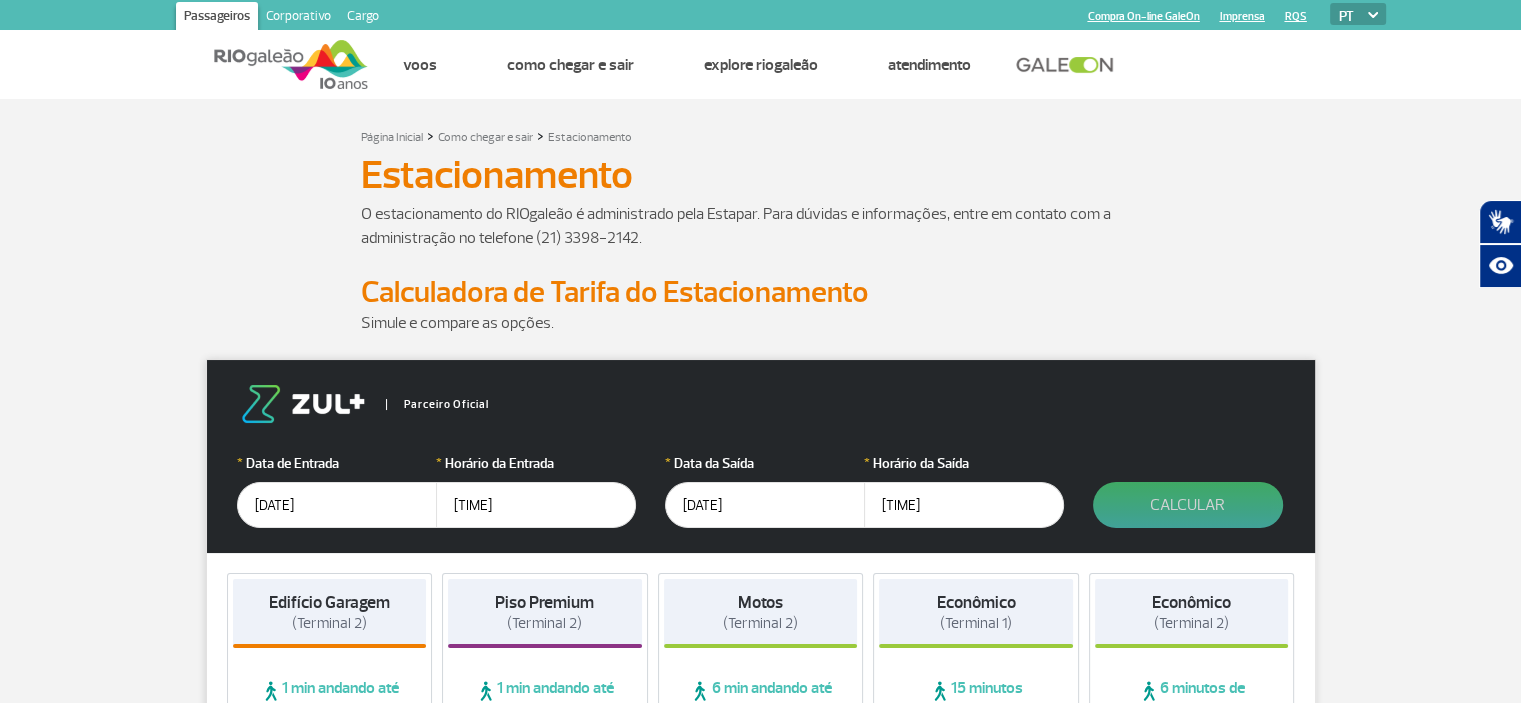 click on "Calcular" at bounding box center [1188, 505] 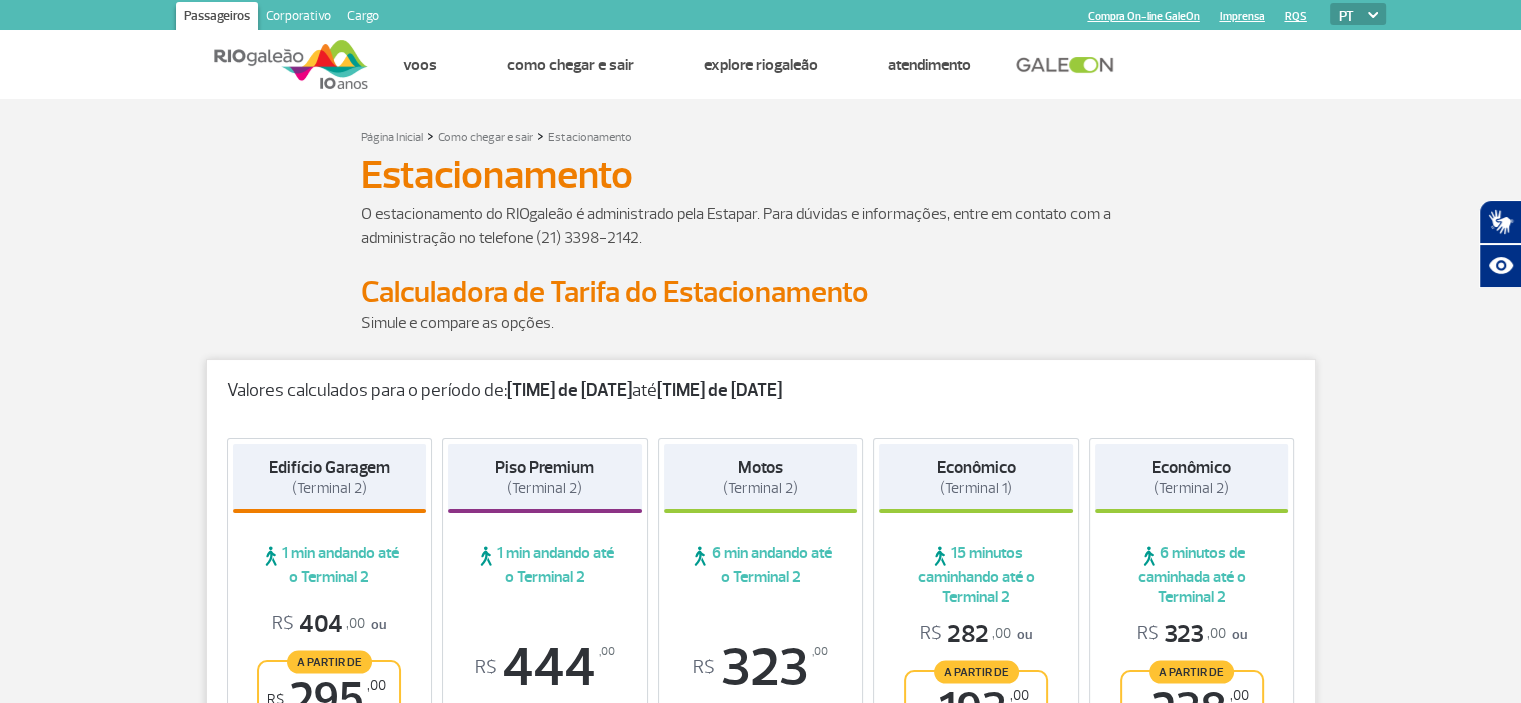 scroll, scrollTop: 300, scrollLeft: 0, axis: vertical 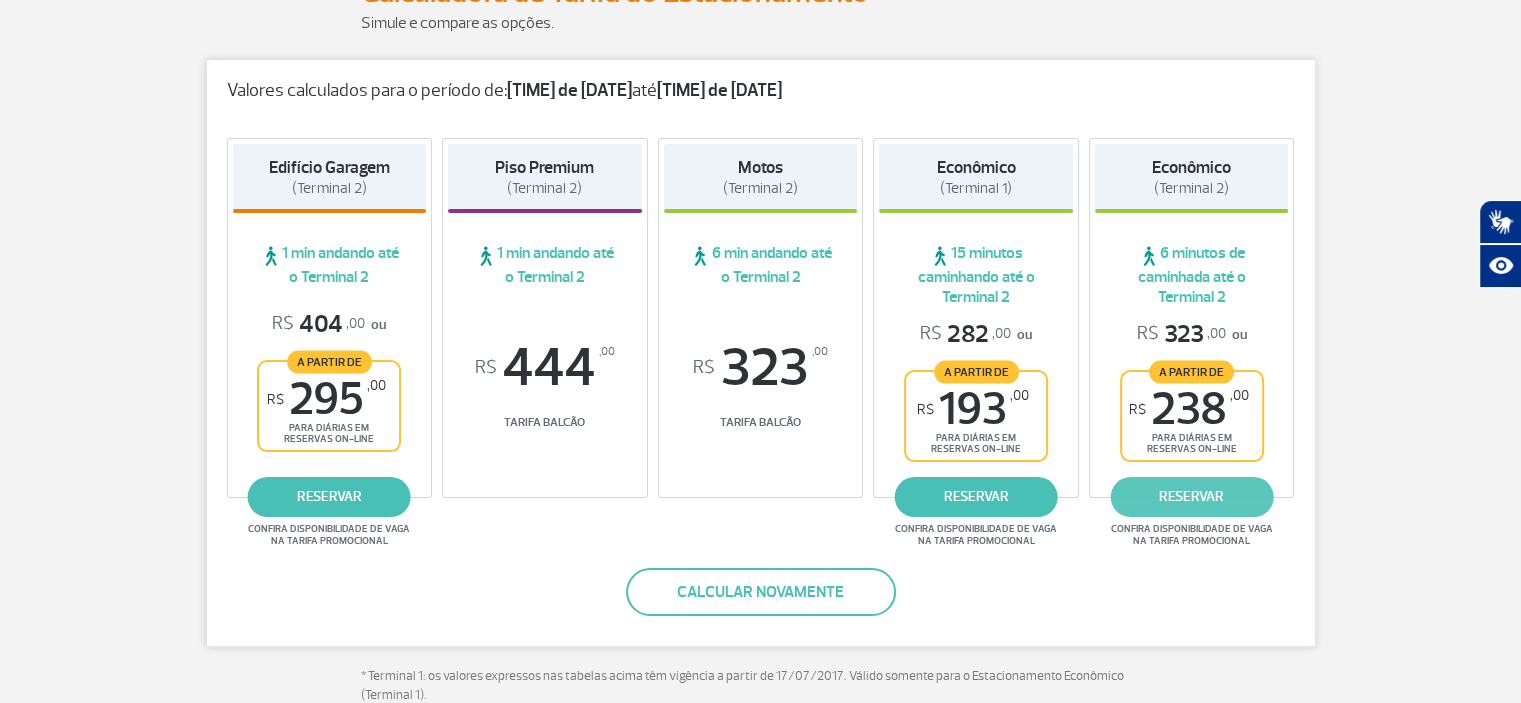 click on "reservar" at bounding box center (1191, 497) 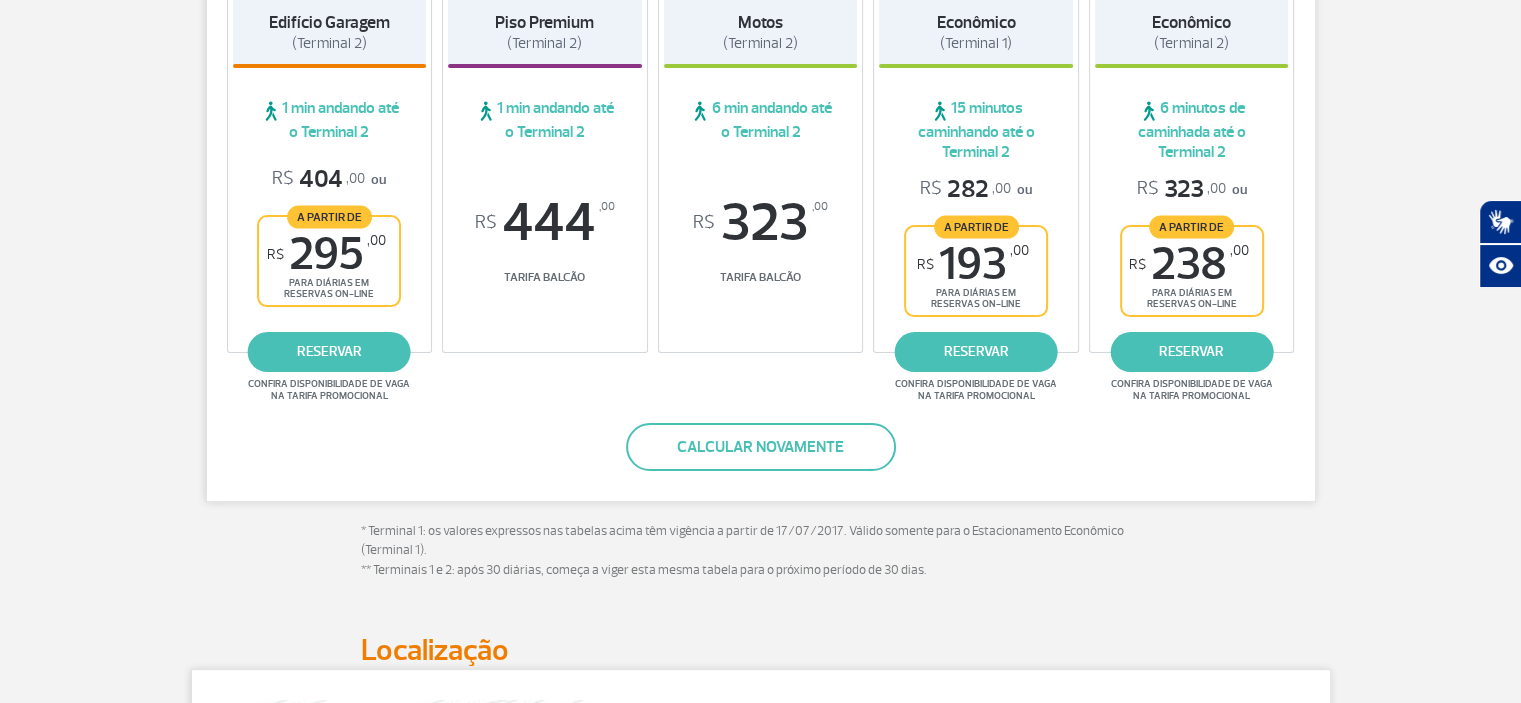 scroll, scrollTop: 400, scrollLeft: 0, axis: vertical 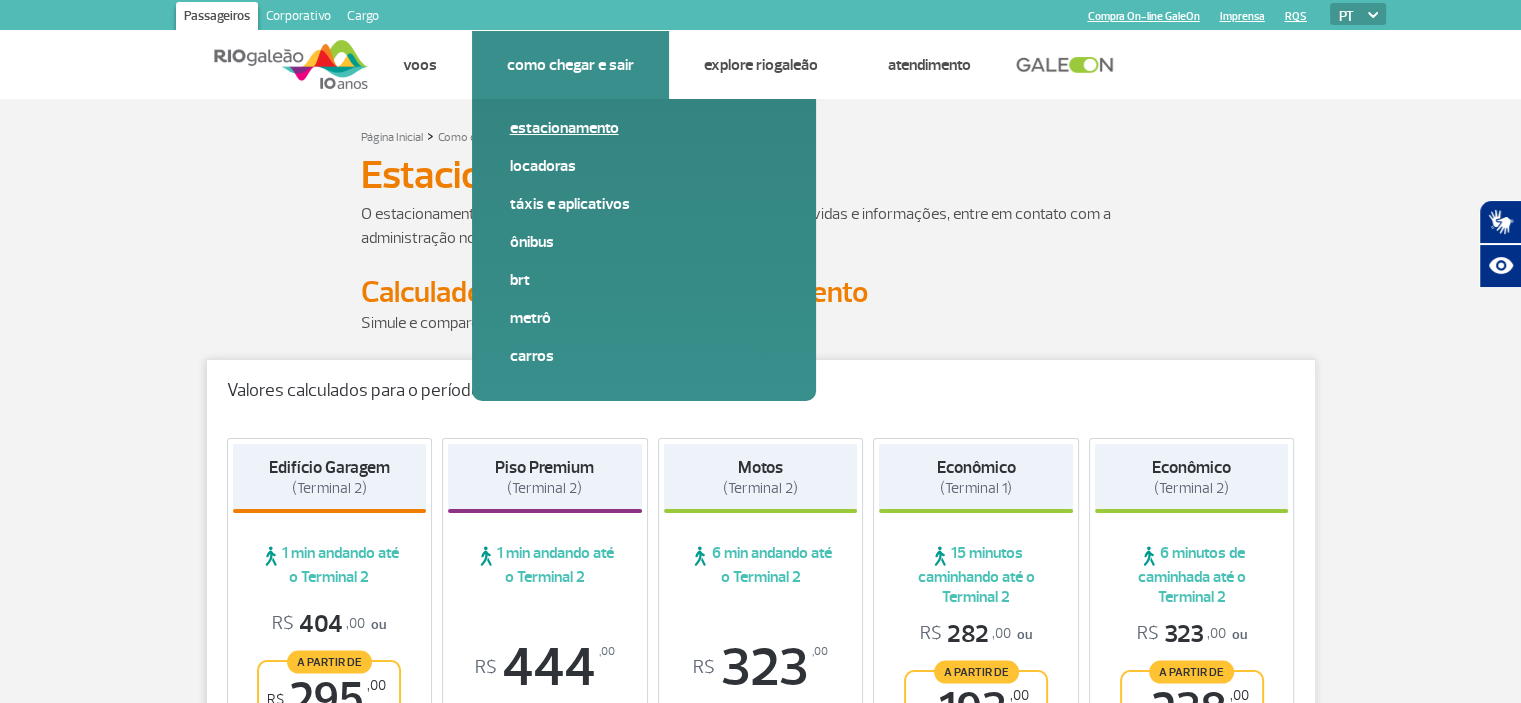 click on "Estacionamento" at bounding box center [644, 128] 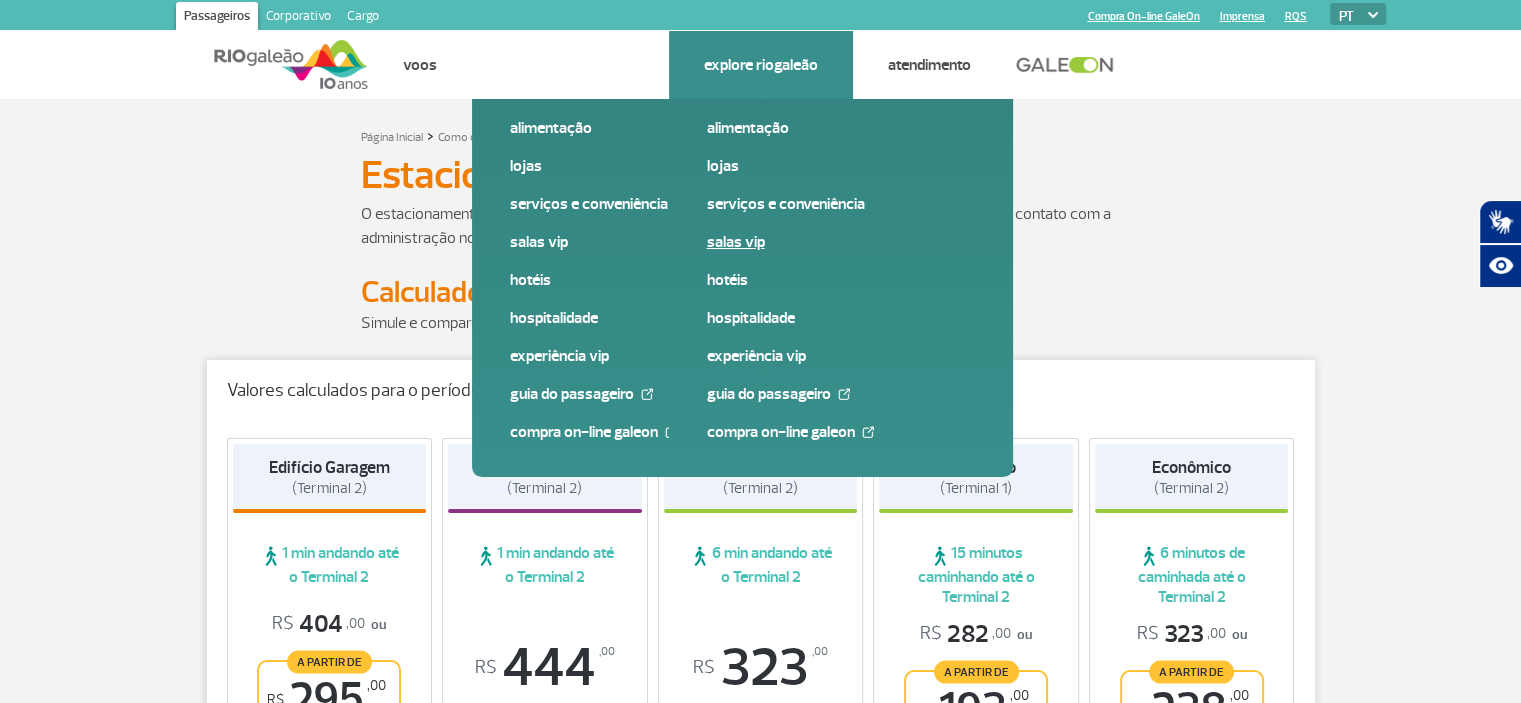 click on "Salas VIP" at bounding box center (841, 242) 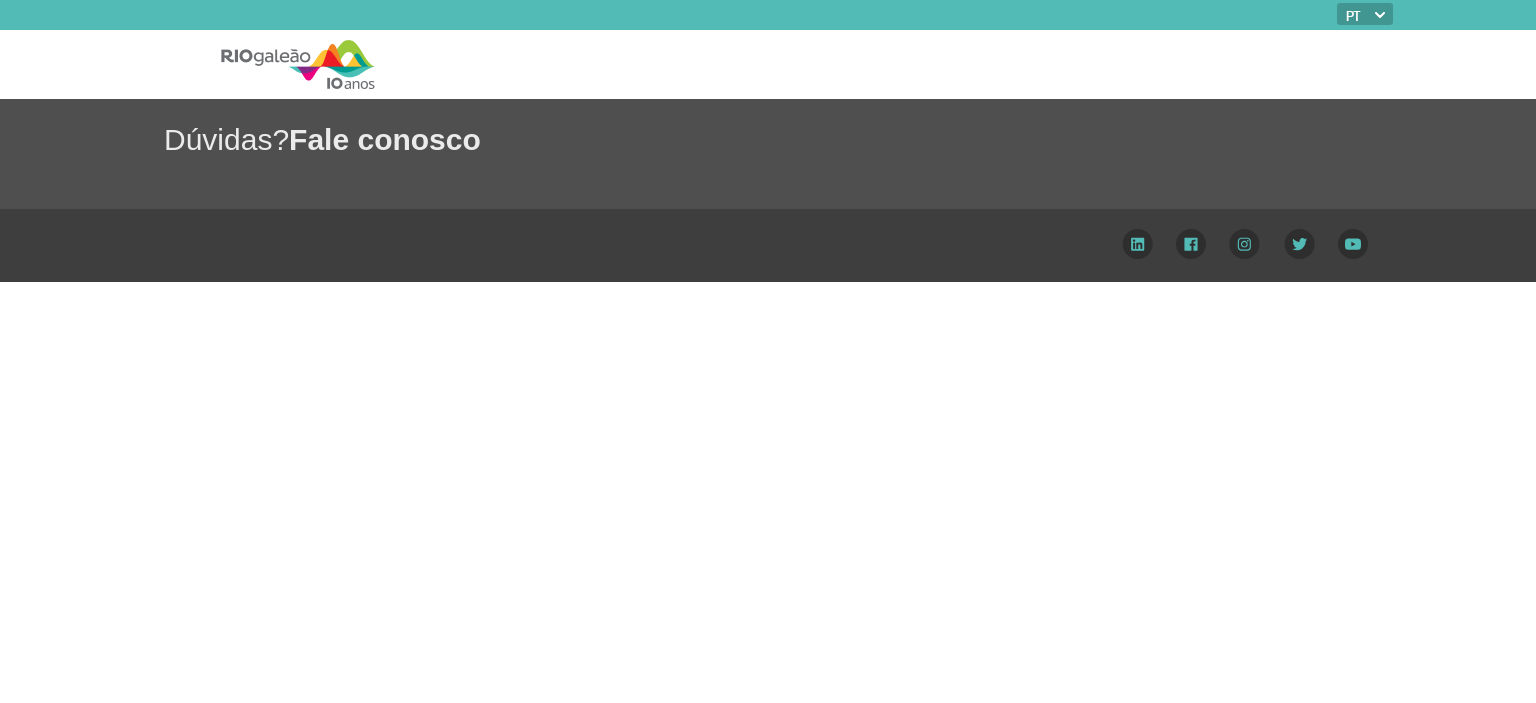 scroll, scrollTop: 0, scrollLeft: 0, axis: both 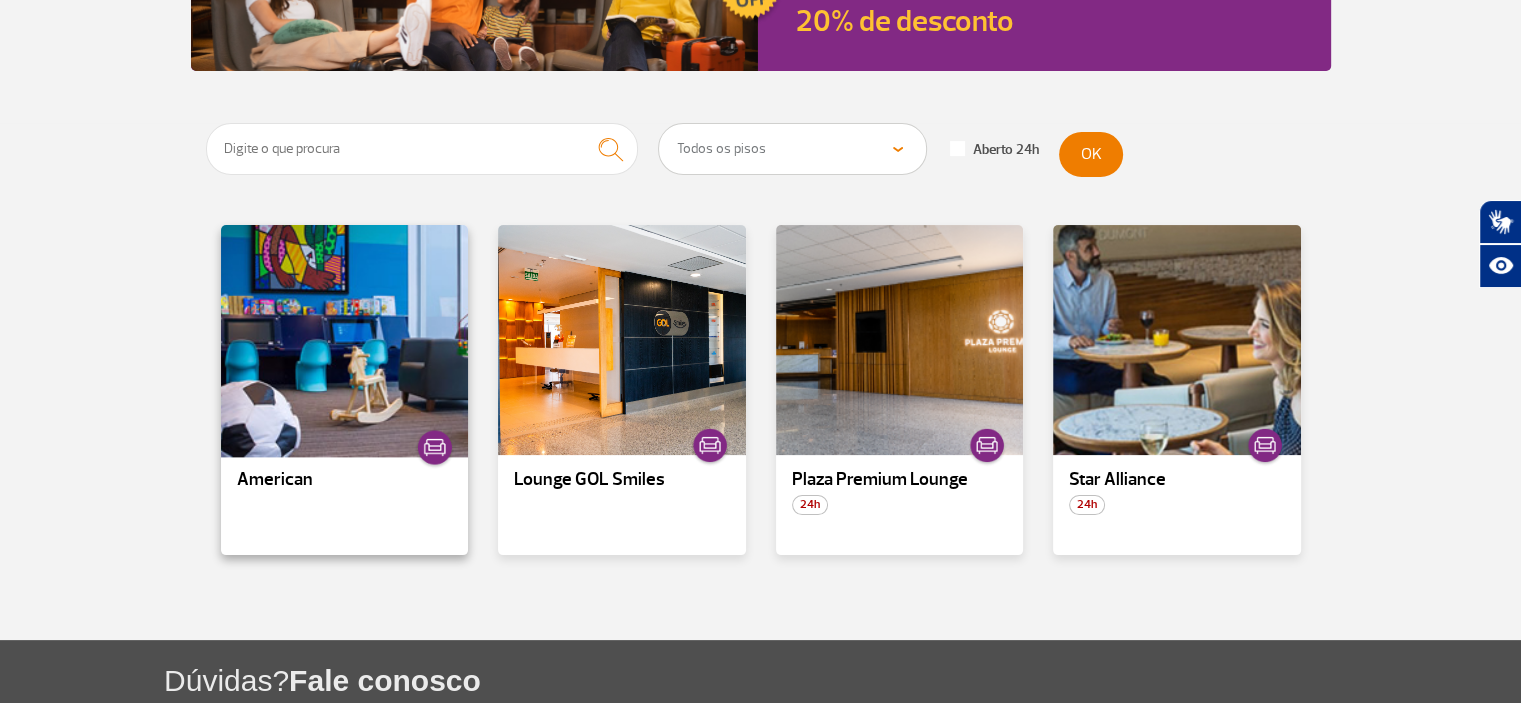 click at bounding box center (344, 340) 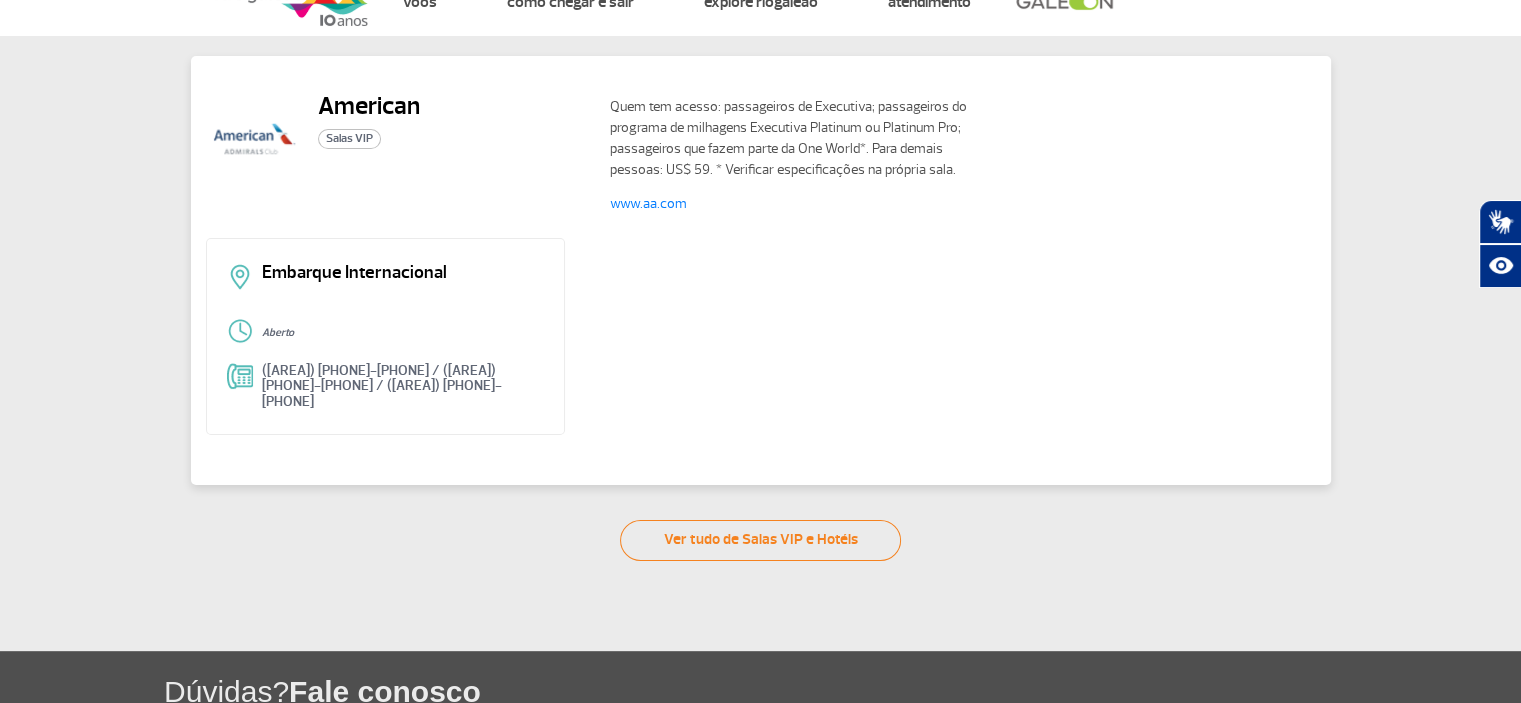 scroll, scrollTop: 60, scrollLeft: 0, axis: vertical 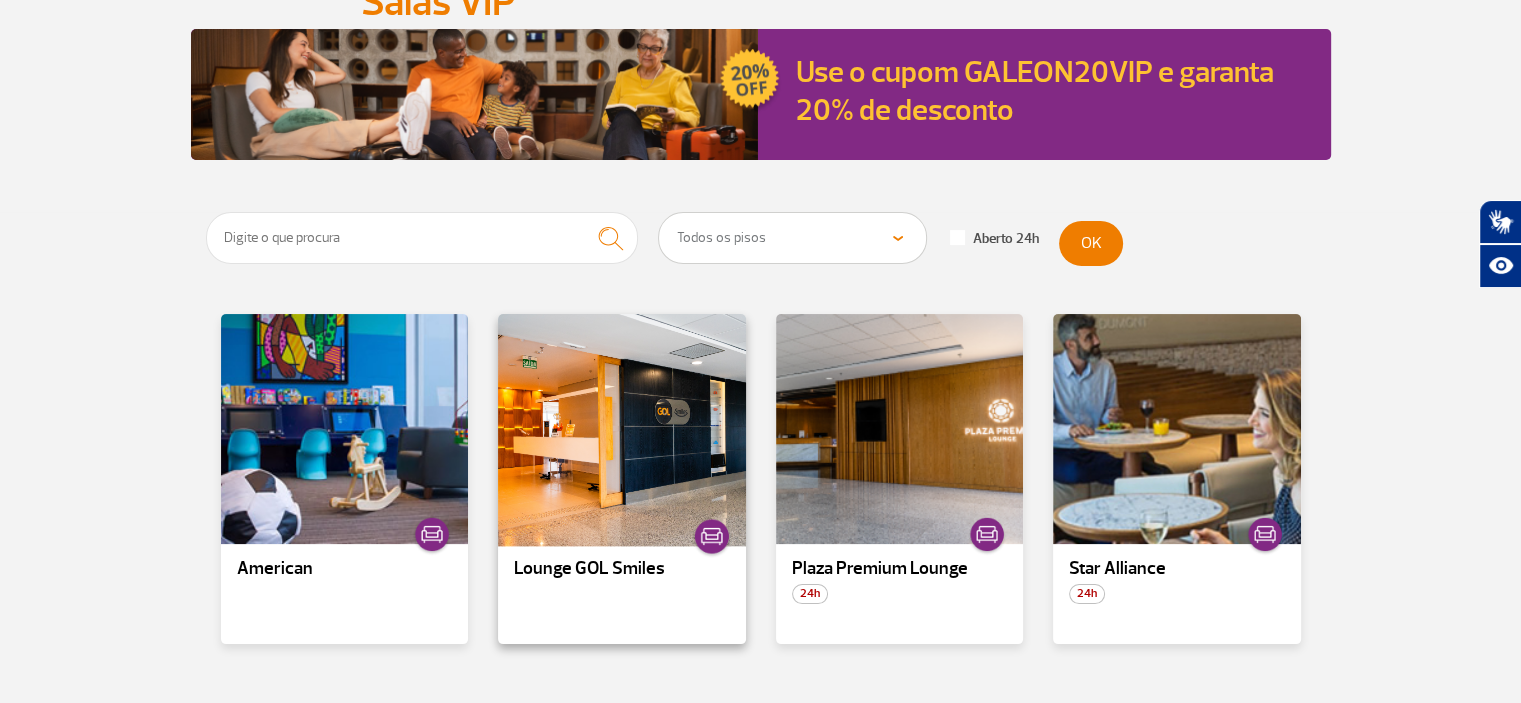 click at bounding box center [622, 429] 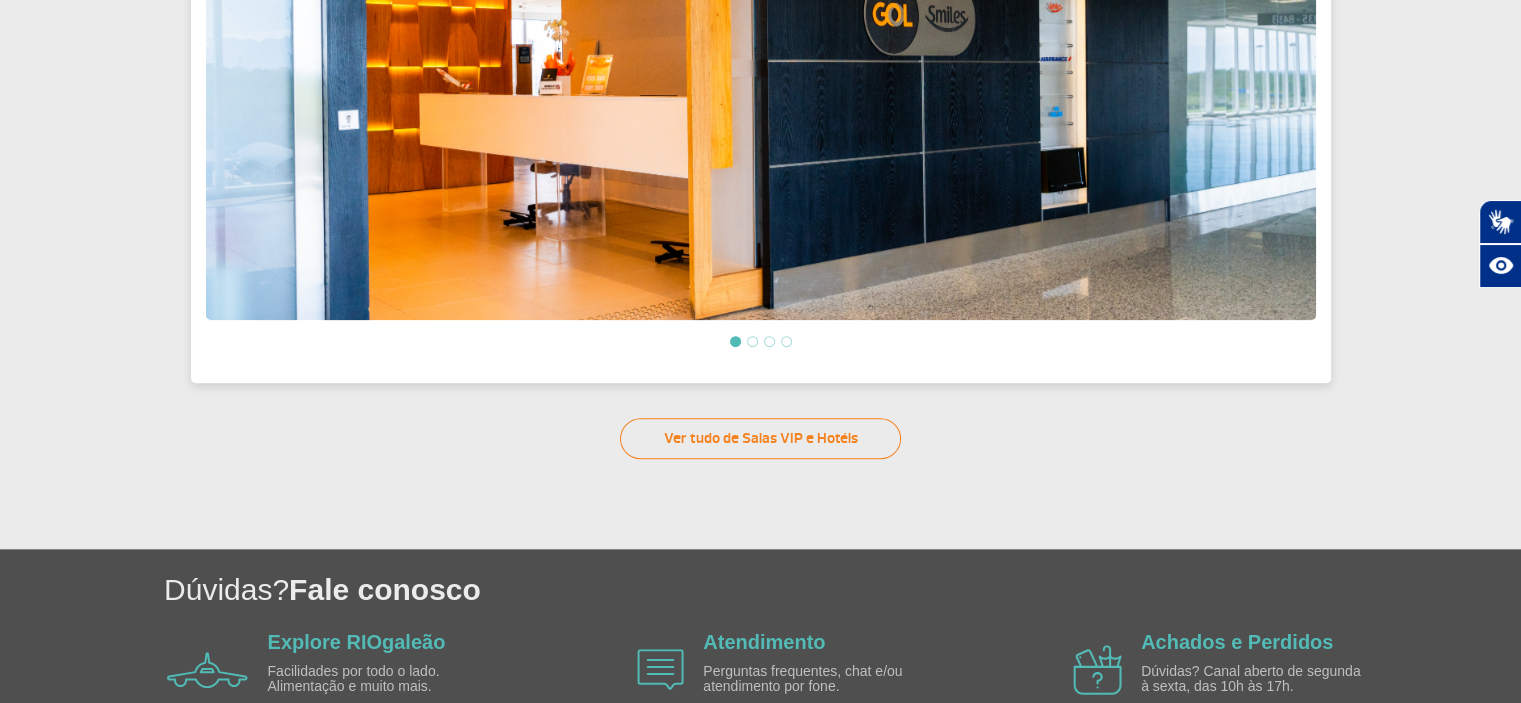 scroll, scrollTop: 978, scrollLeft: 0, axis: vertical 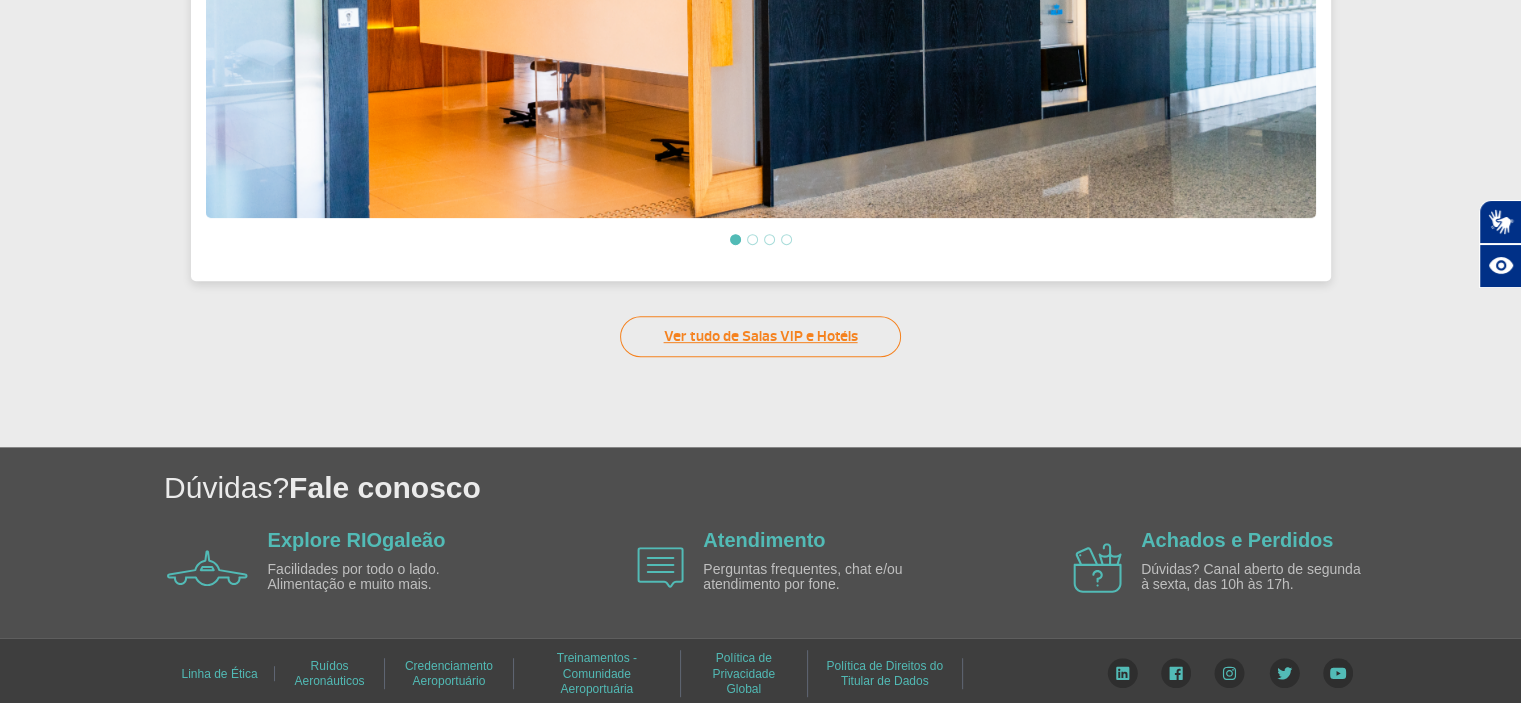click on "Ver tudo de Salas VIP e Hotéis" 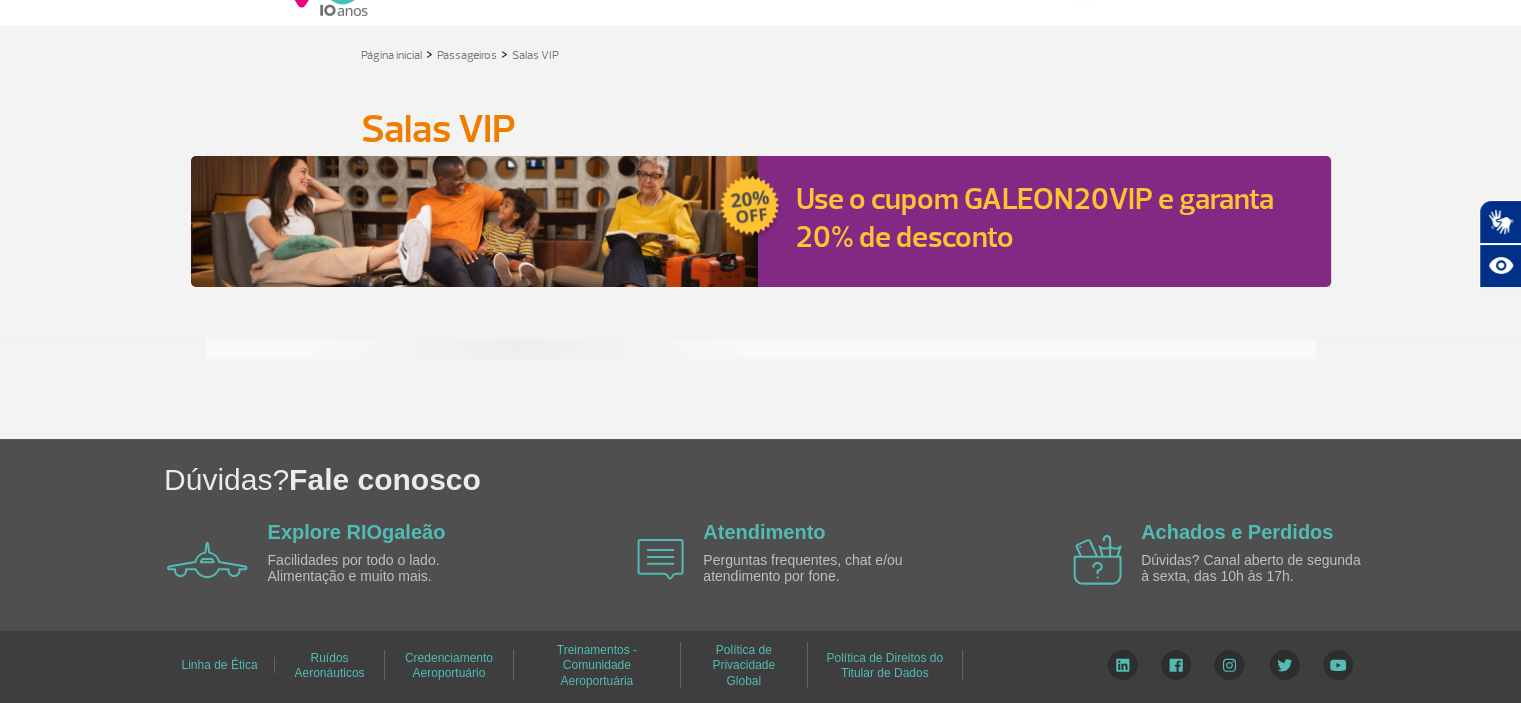 scroll, scrollTop: 0, scrollLeft: 0, axis: both 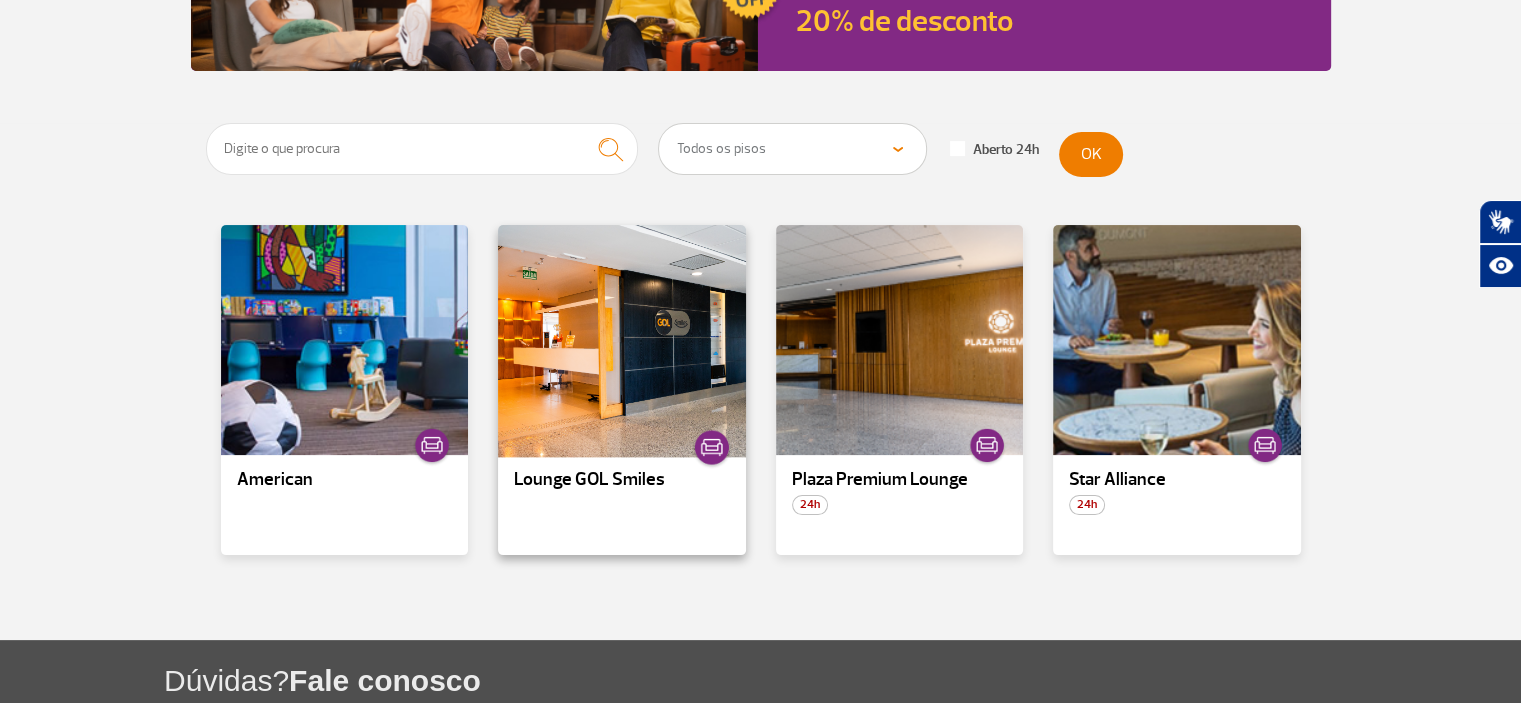 click at bounding box center [622, 340] 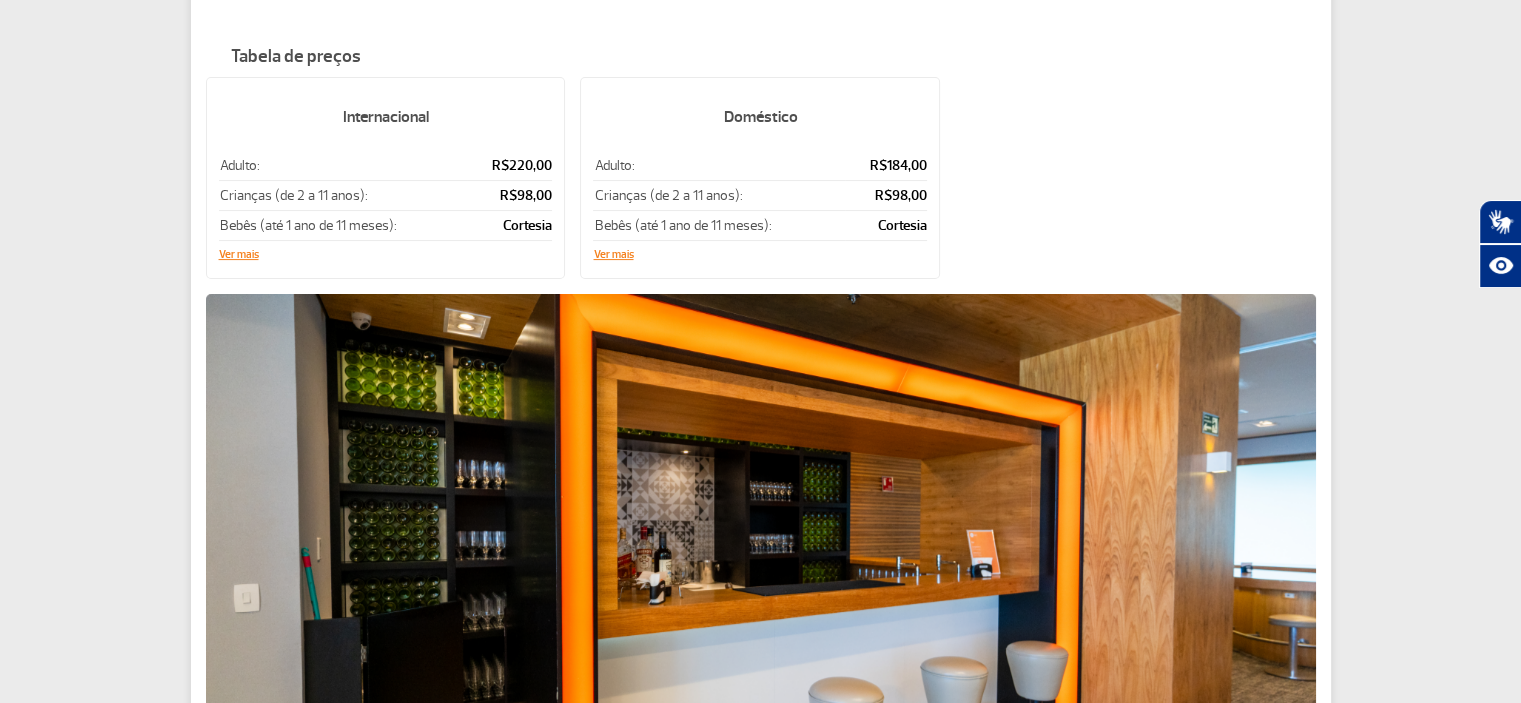 scroll, scrollTop: 378, scrollLeft: 0, axis: vertical 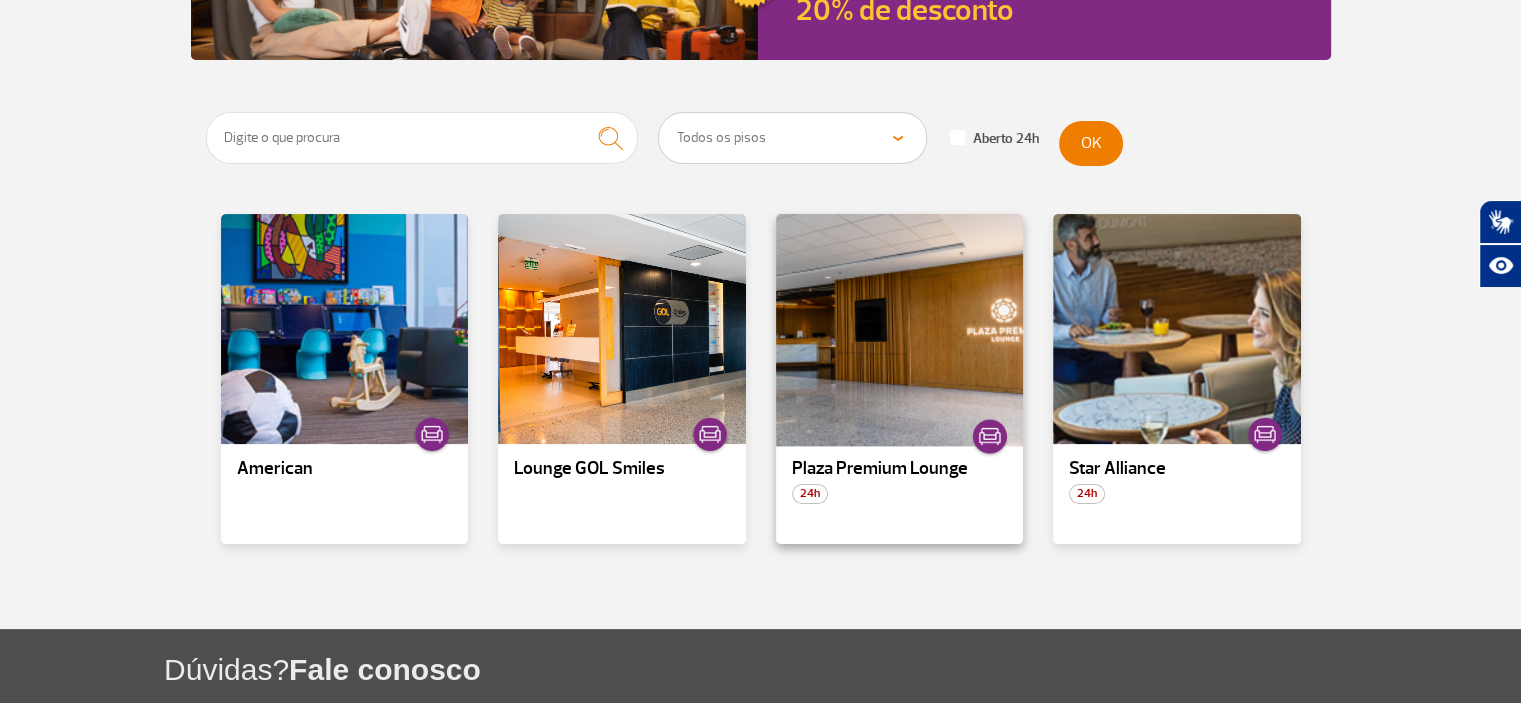 click at bounding box center [899, 329] 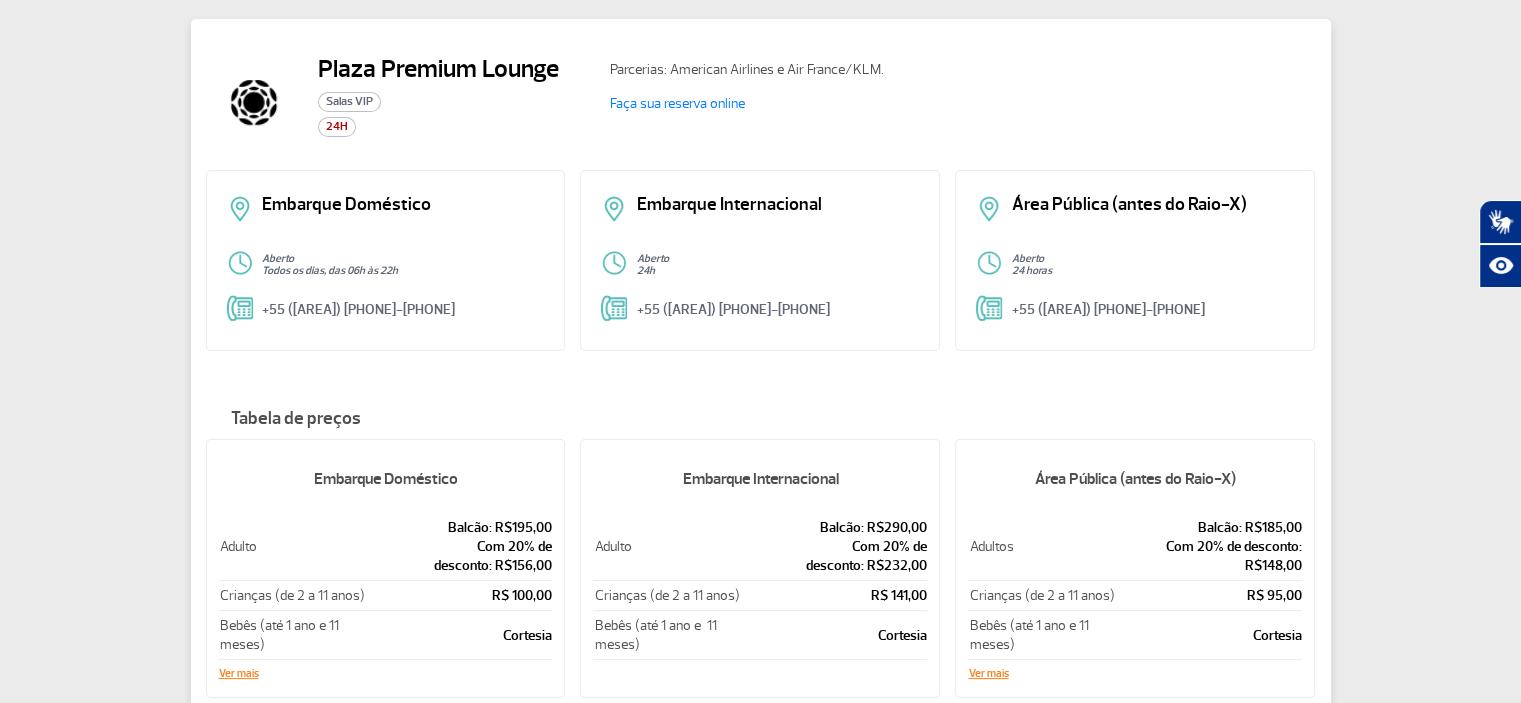 scroll, scrollTop: 0, scrollLeft: 0, axis: both 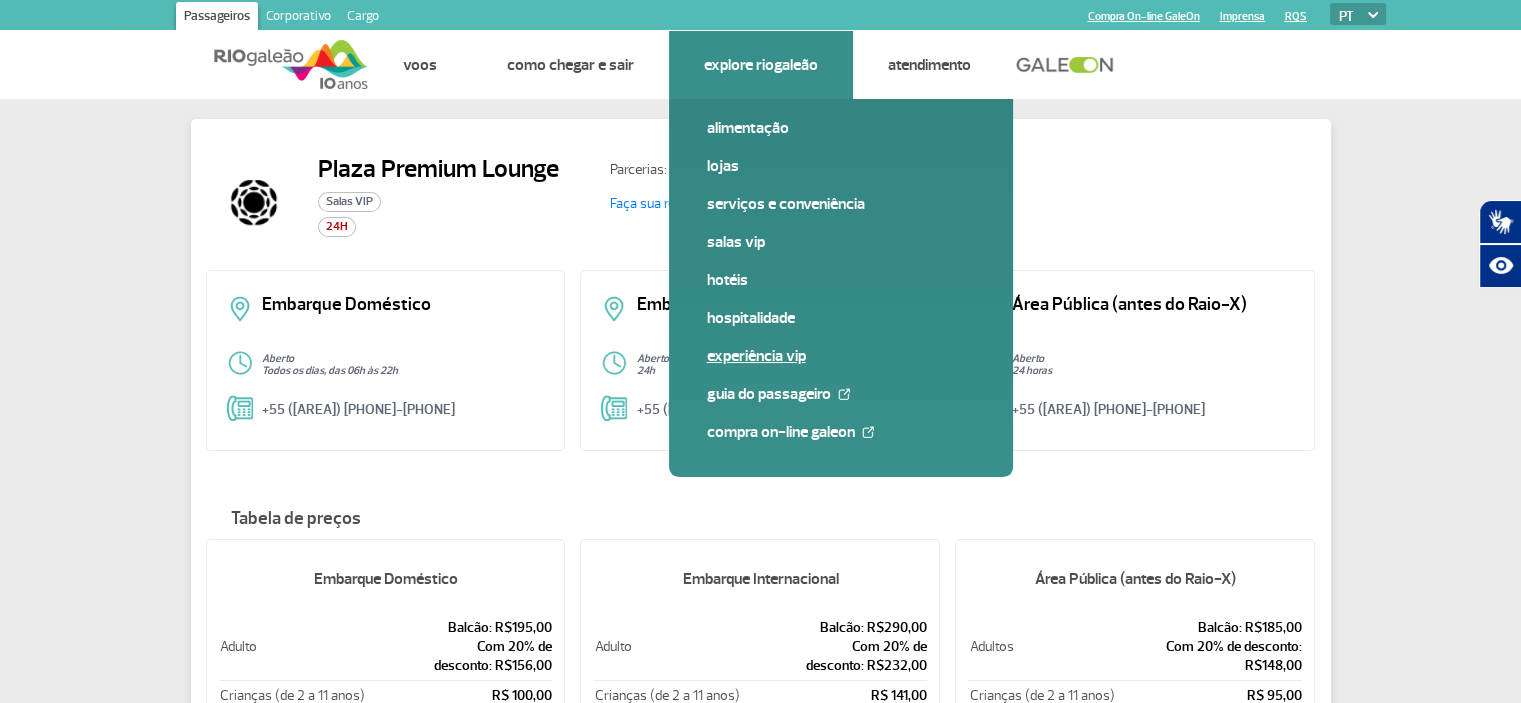 click on "Experiência VIP" at bounding box center [841, 356] 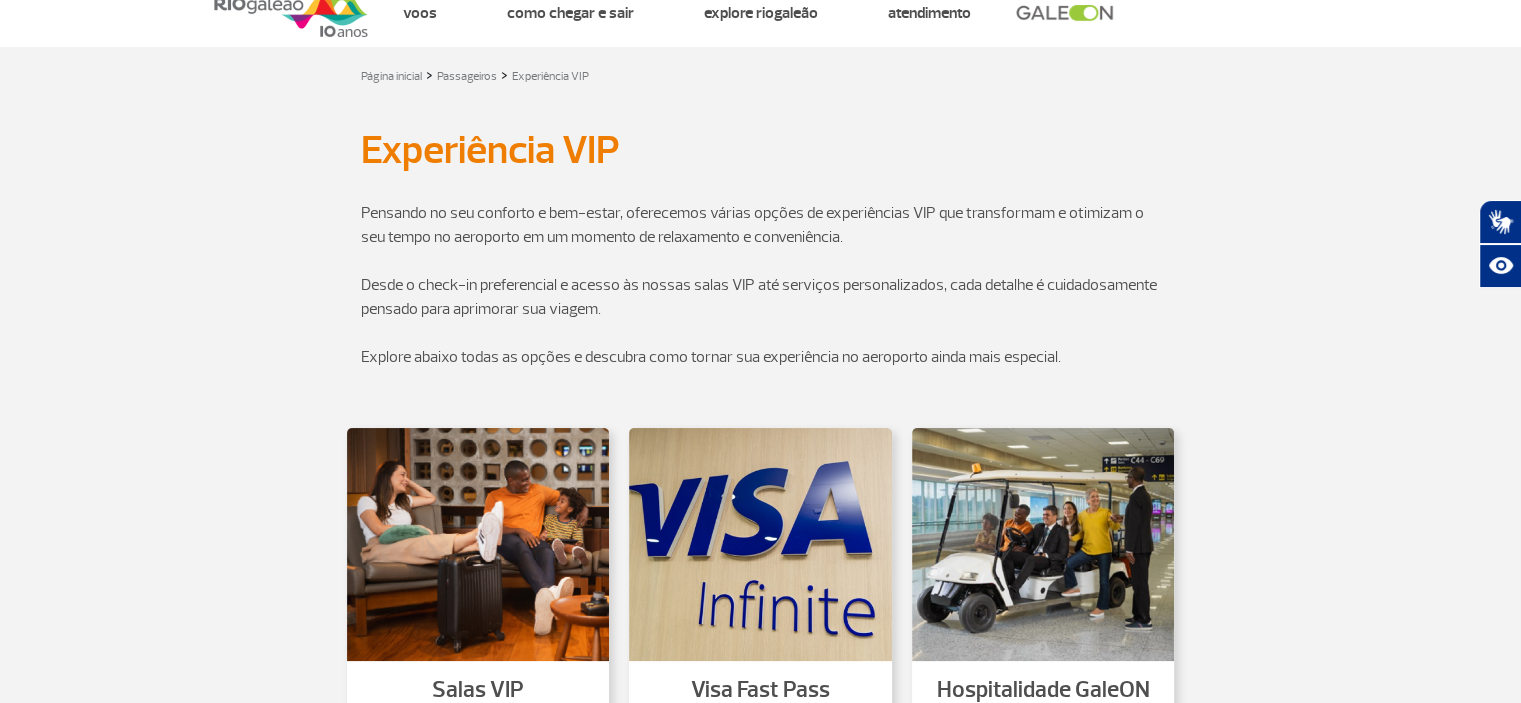 scroll, scrollTop: 0, scrollLeft: 0, axis: both 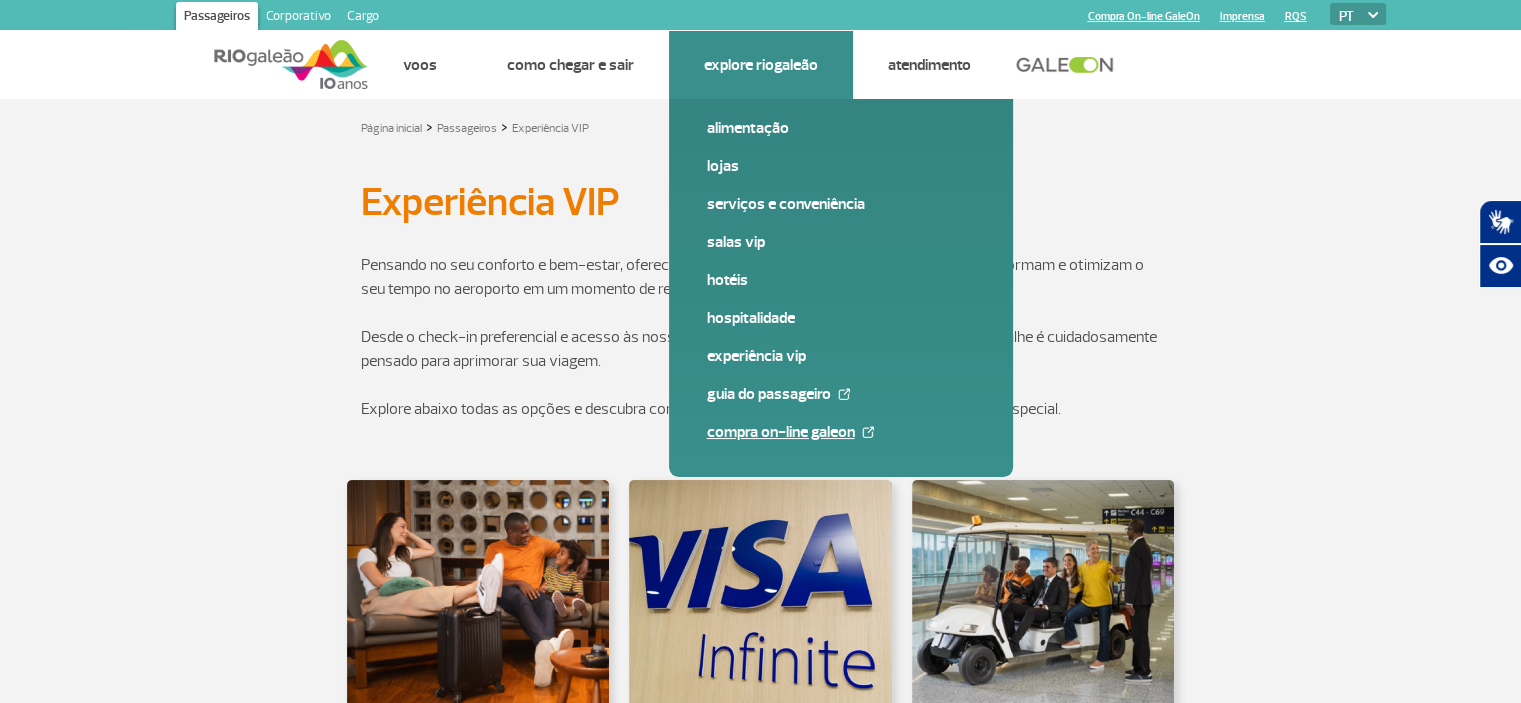 click on "Compra On-line GaleOn" at bounding box center [841, 432] 